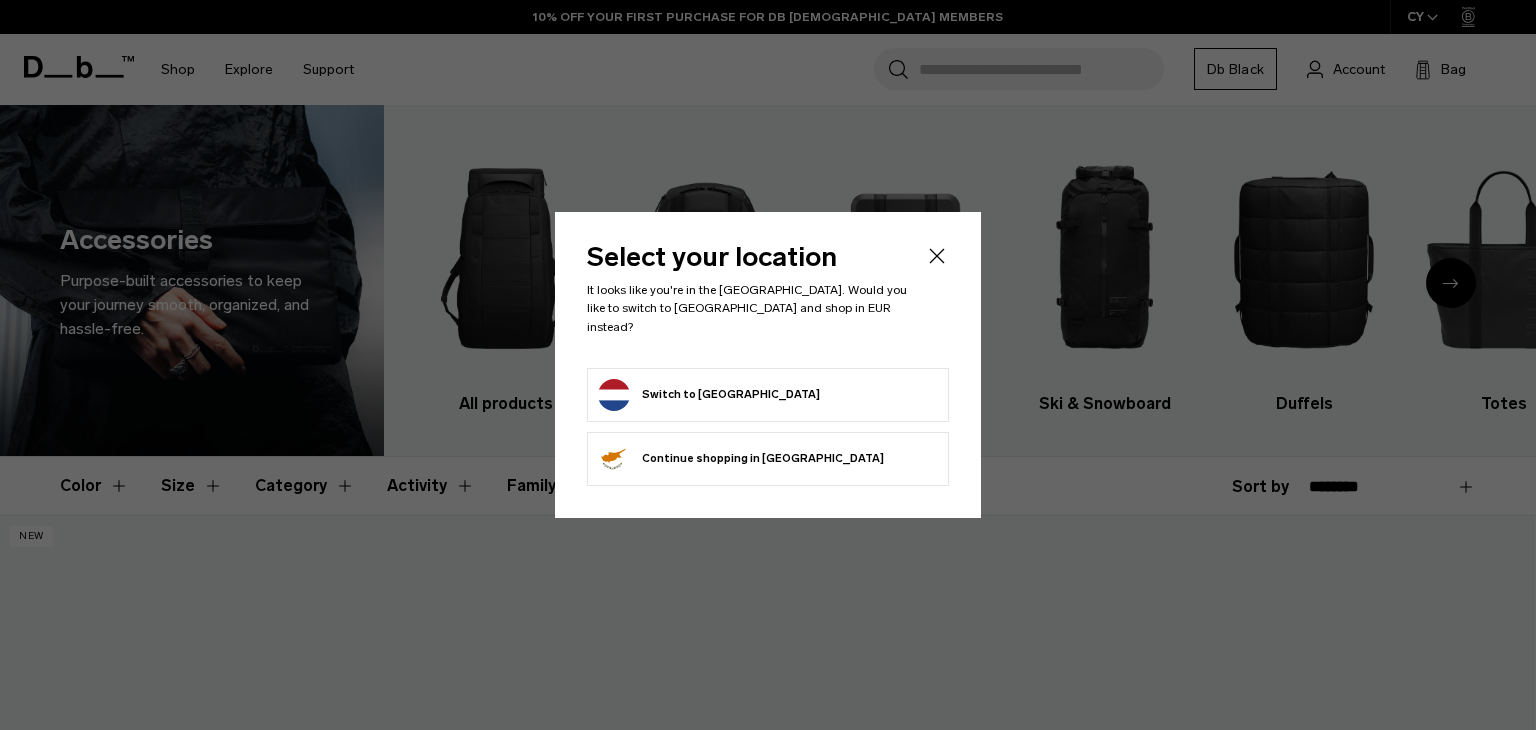 scroll, scrollTop: 0, scrollLeft: 0, axis: both 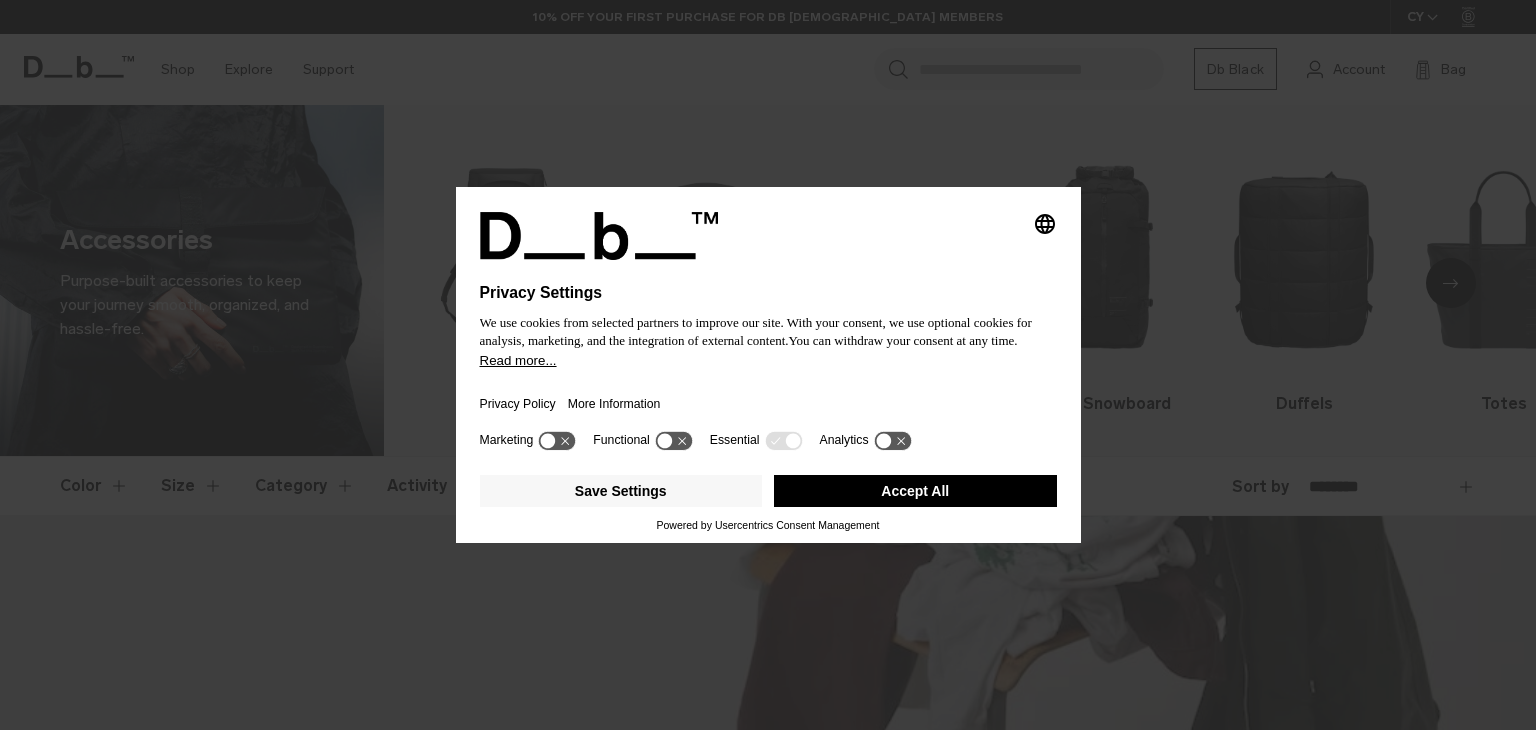 drag, startPoint x: 0, startPoint y: 0, endPoint x: 856, endPoint y: 391, distance: 941.07227 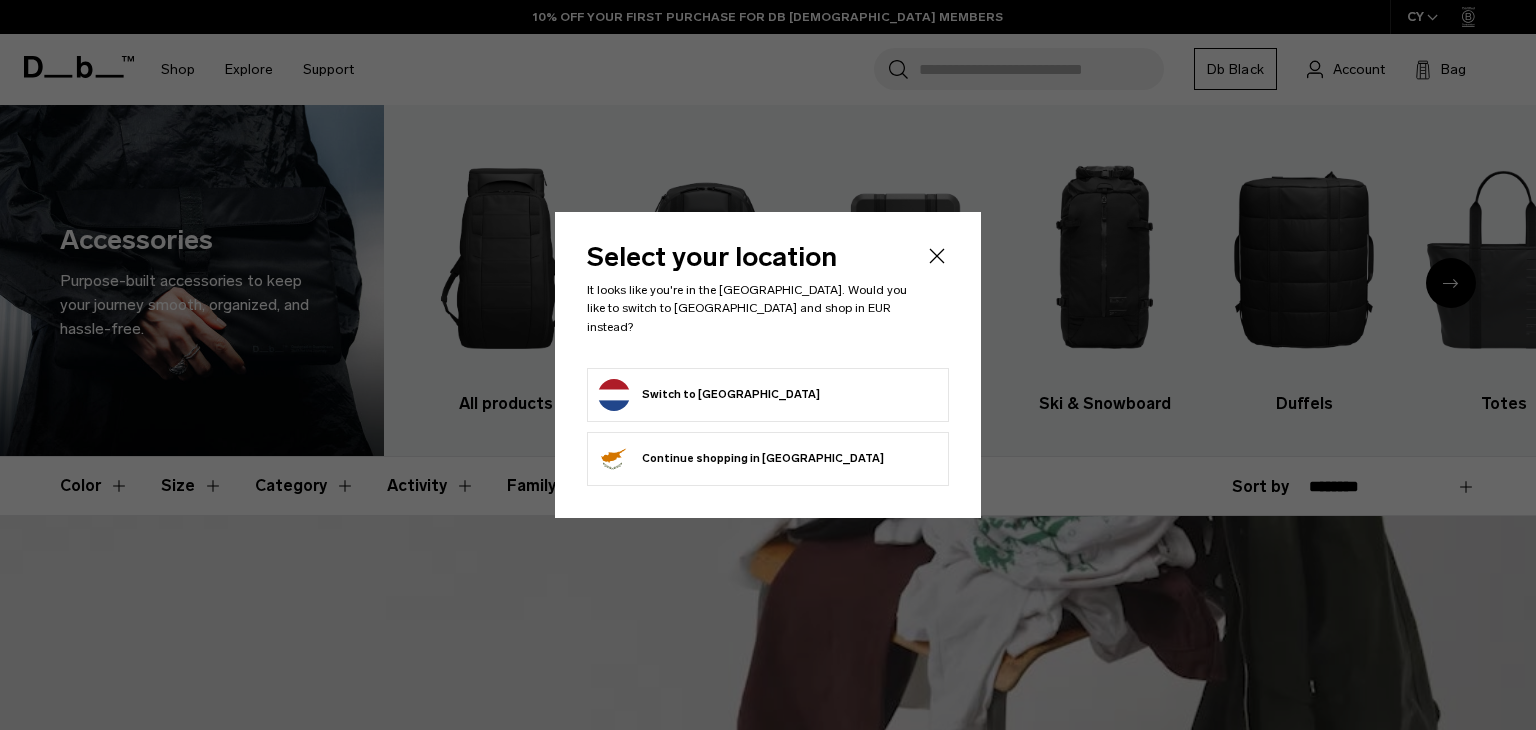 scroll, scrollTop: 0, scrollLeft: 0, axis: both 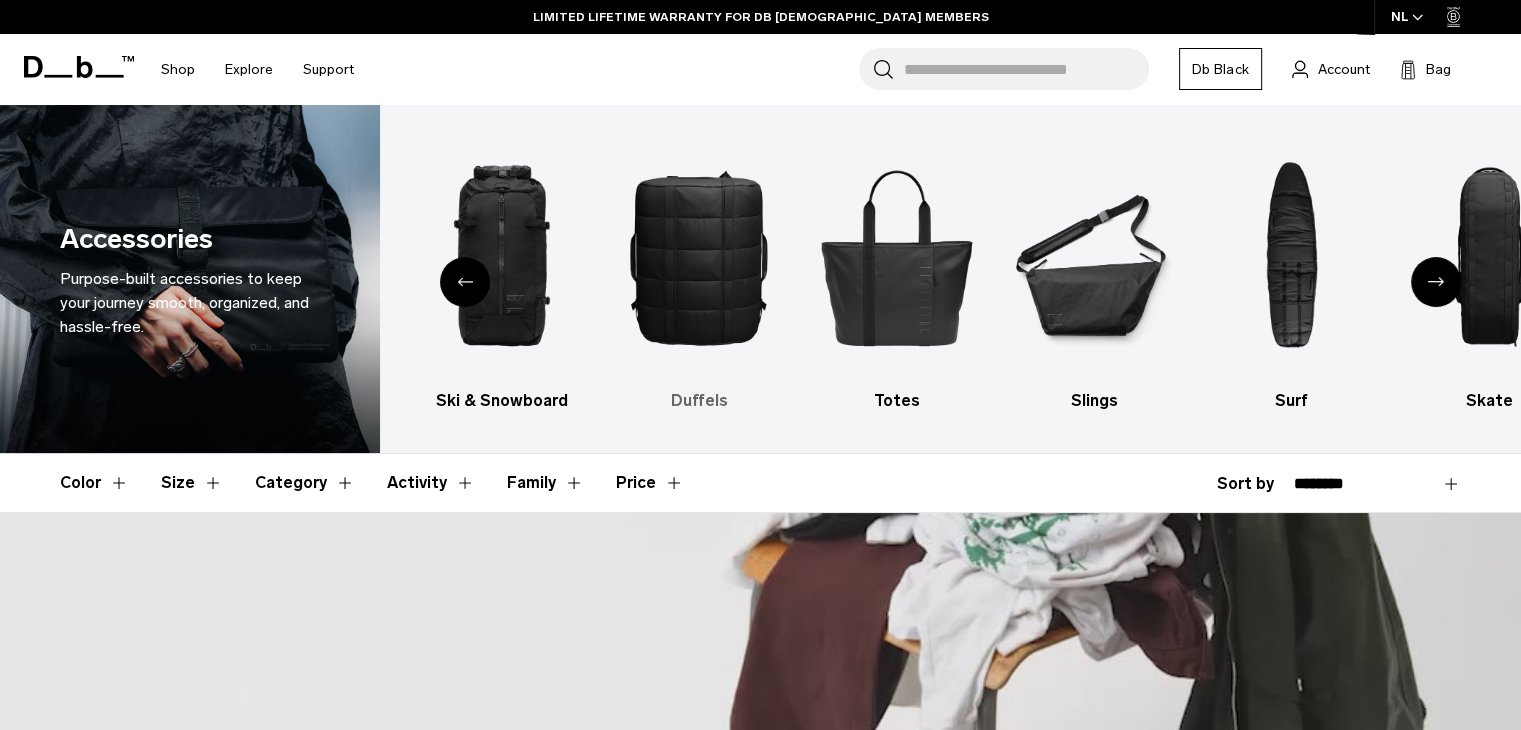click at bounding box center (699, 257) 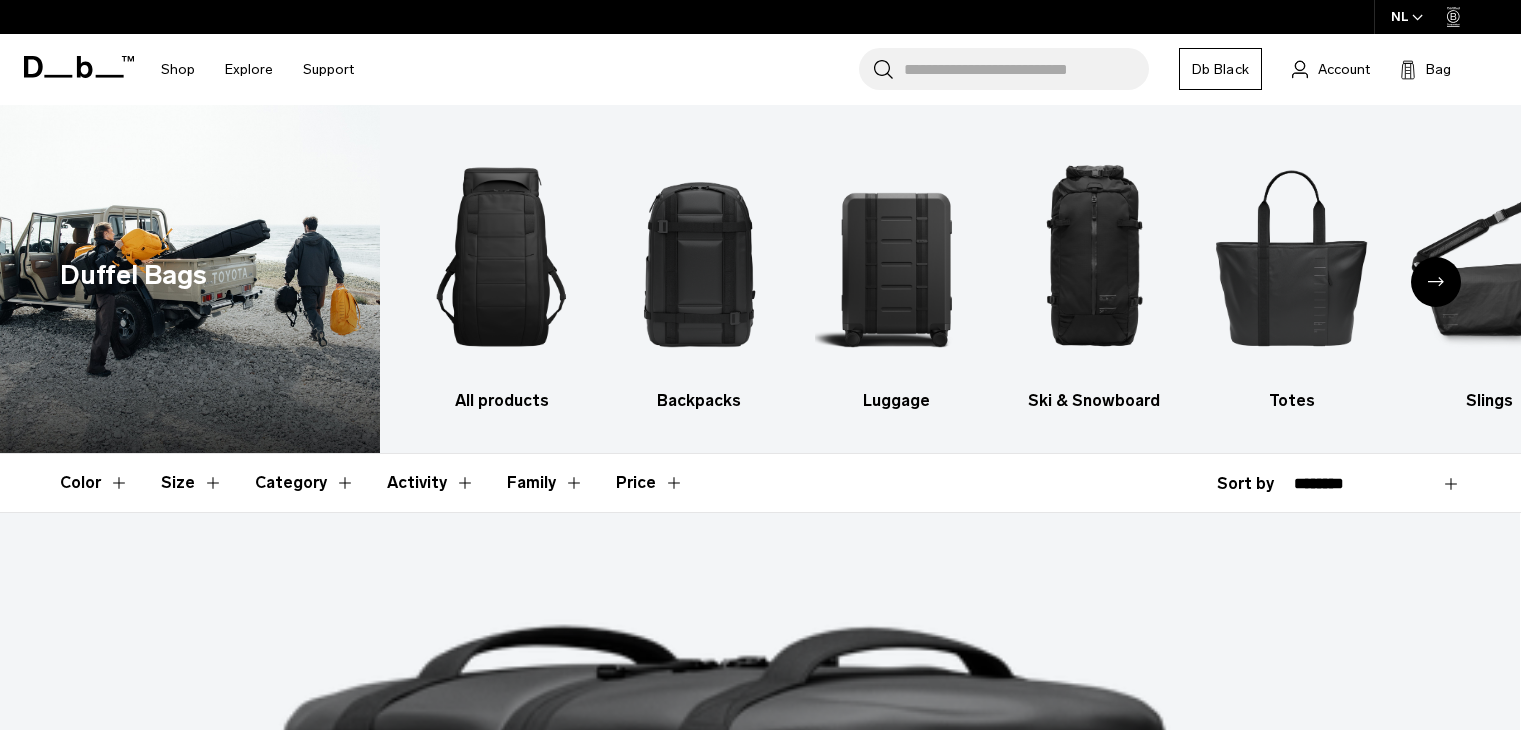 scroll, scrollTop: 0, scrollLeft: 0, axis: both 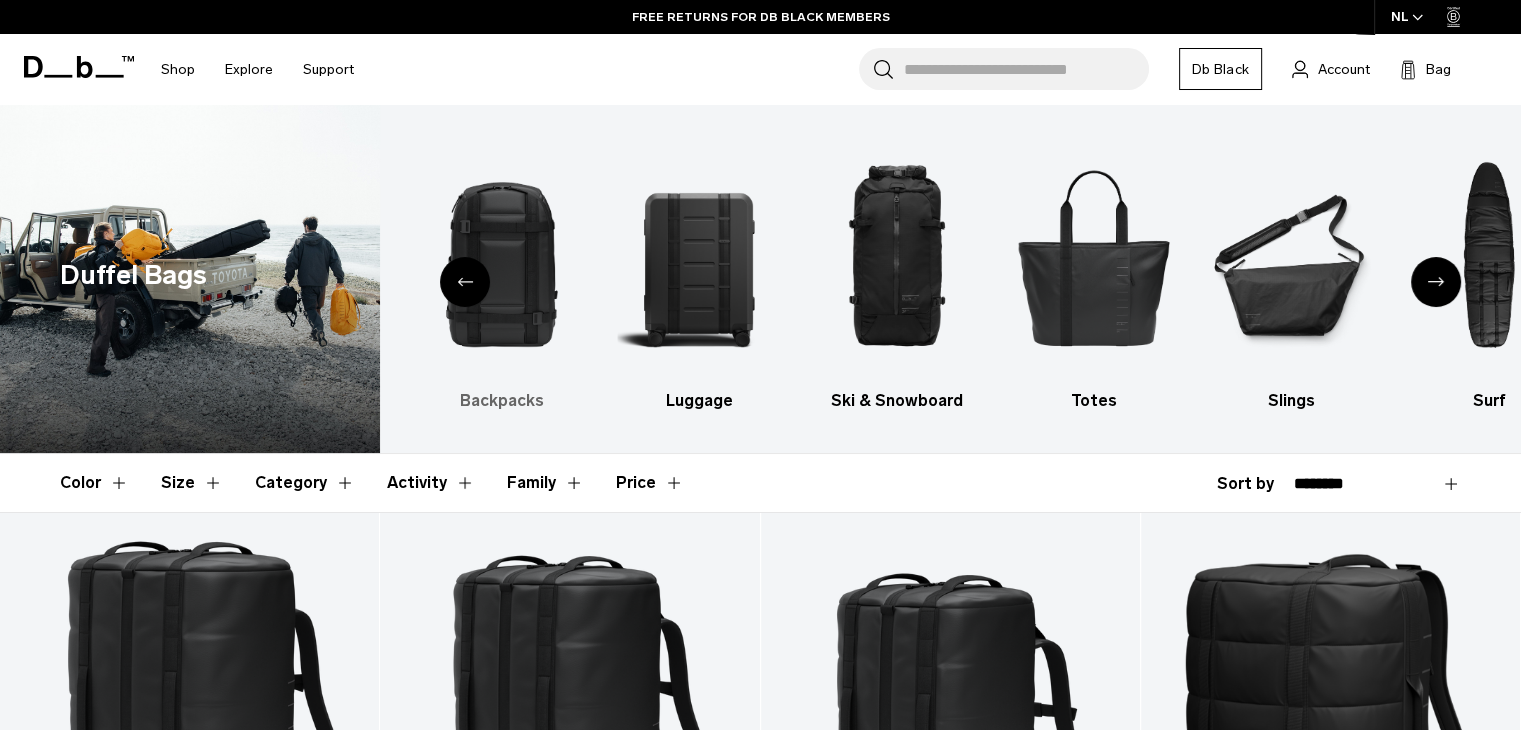 click at bounding box center [501, 257] 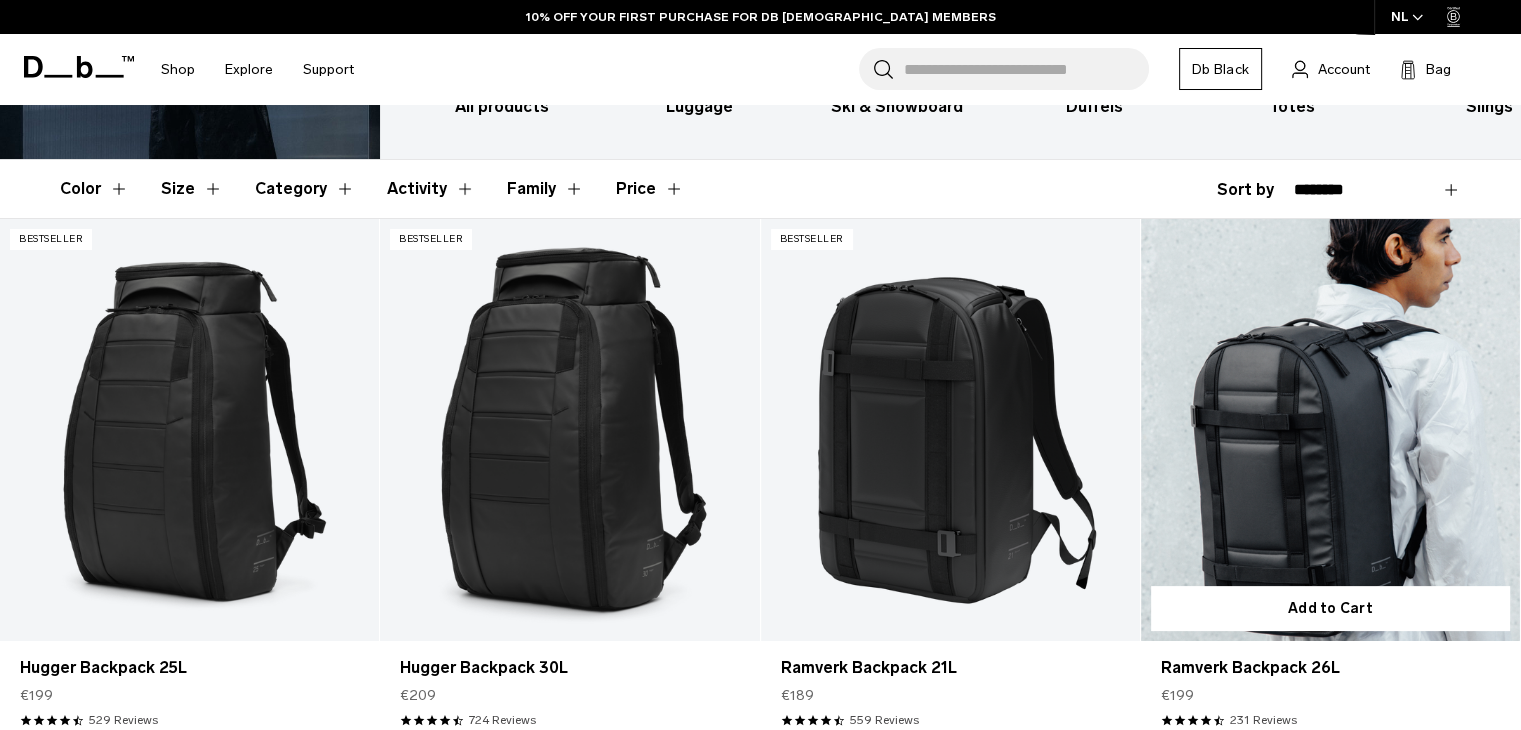 scroll, scrollTop: 294, scrollLeft: 0, axis: vertical 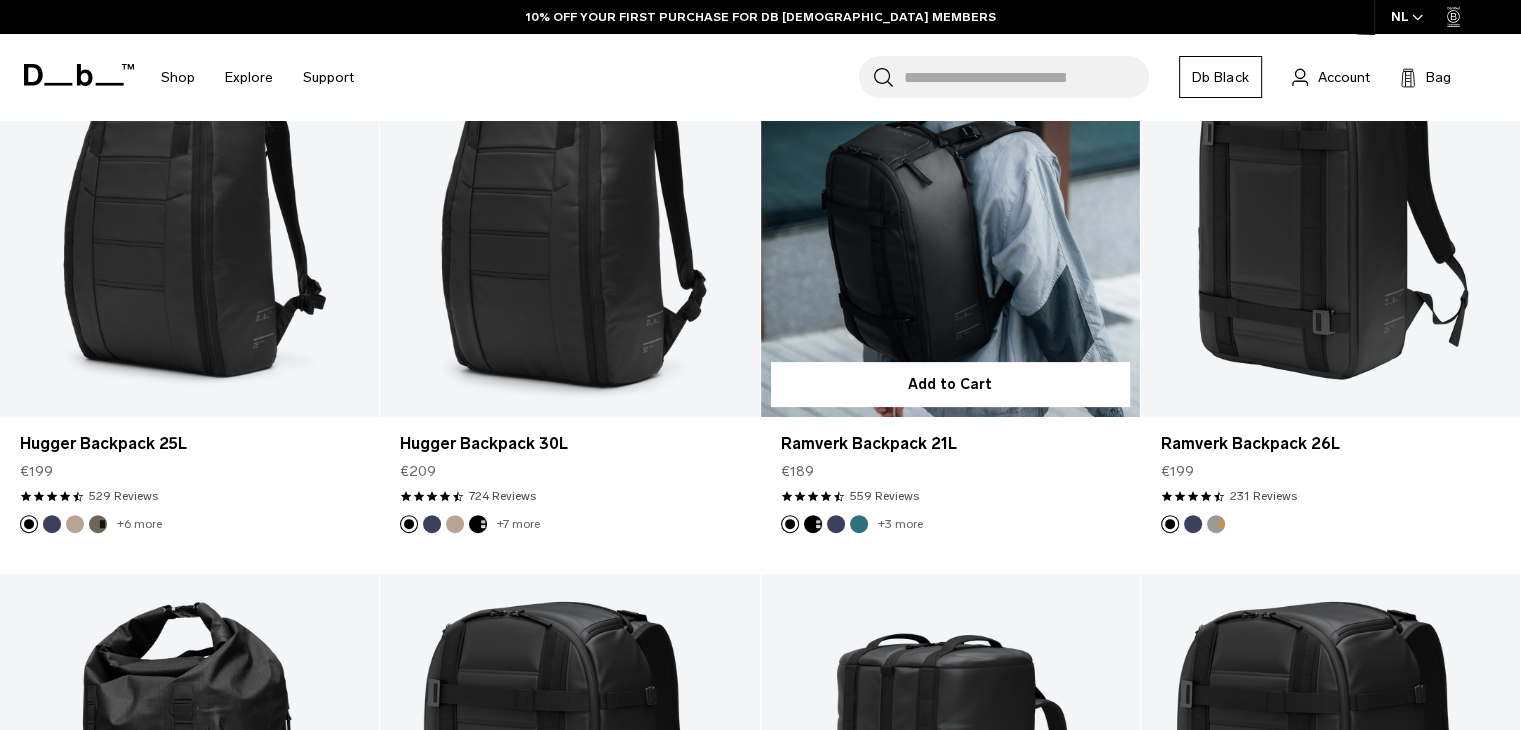 click at bounding box center (950, 205) 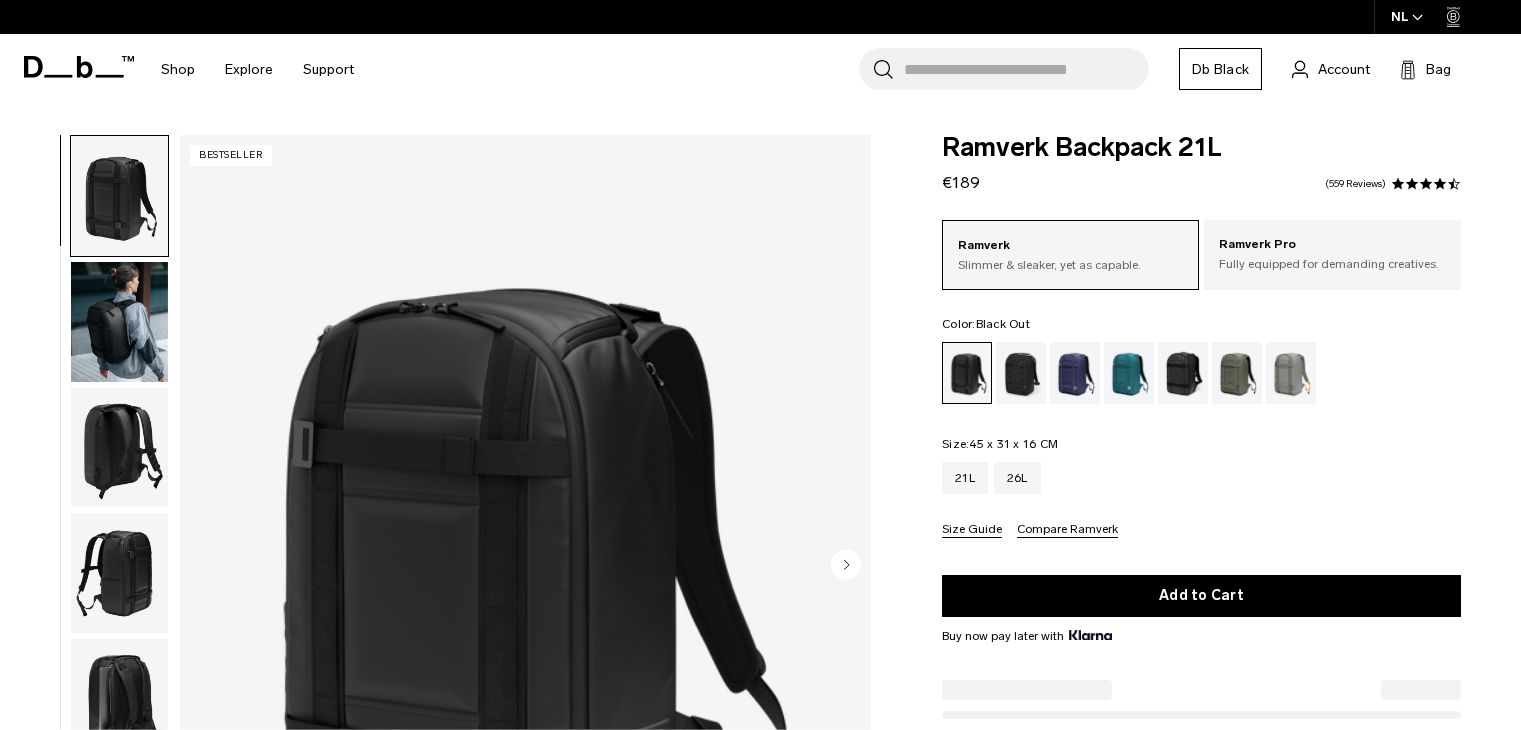 scroll, scrollTop: 0, scrollLeft: 0, axis: both 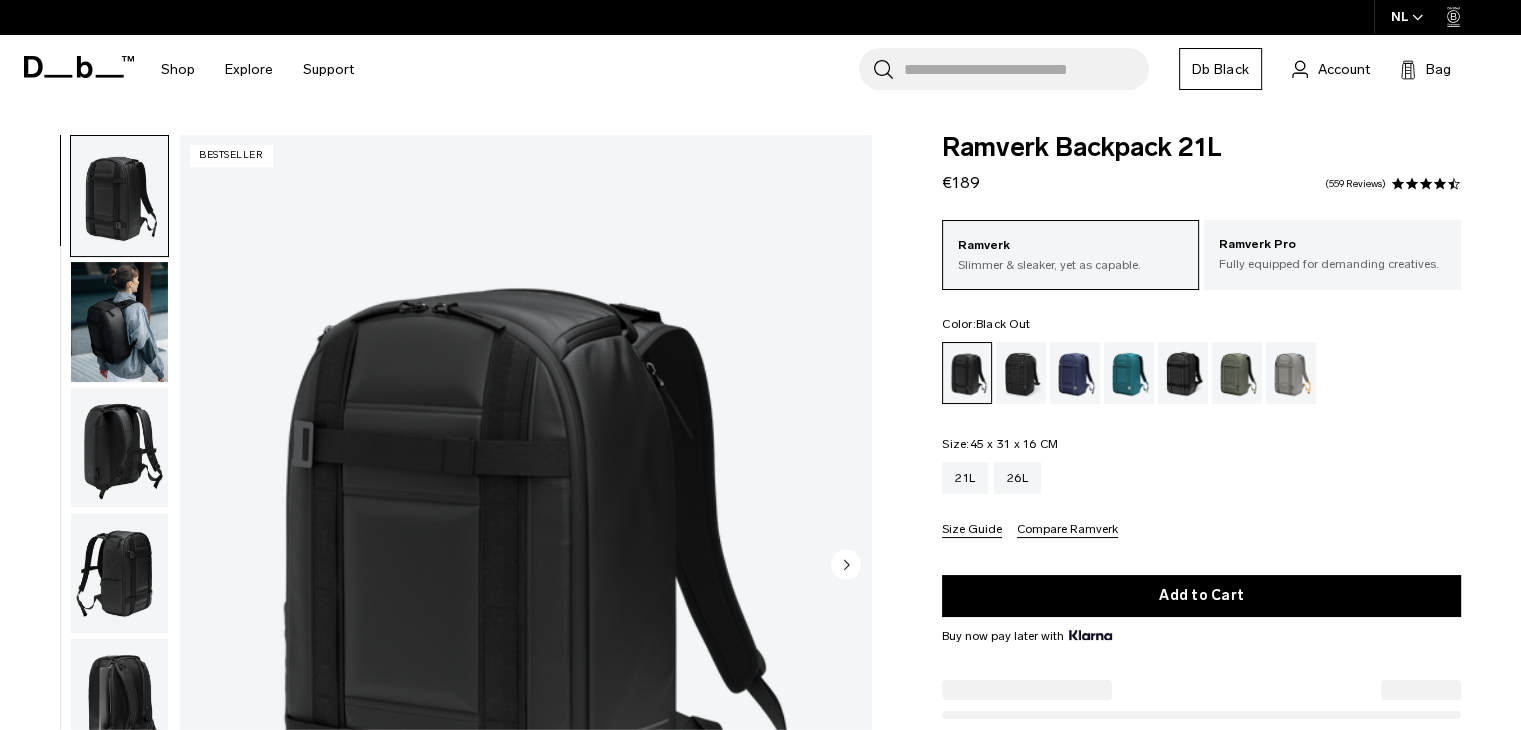 click at bounding box center [119, 322] 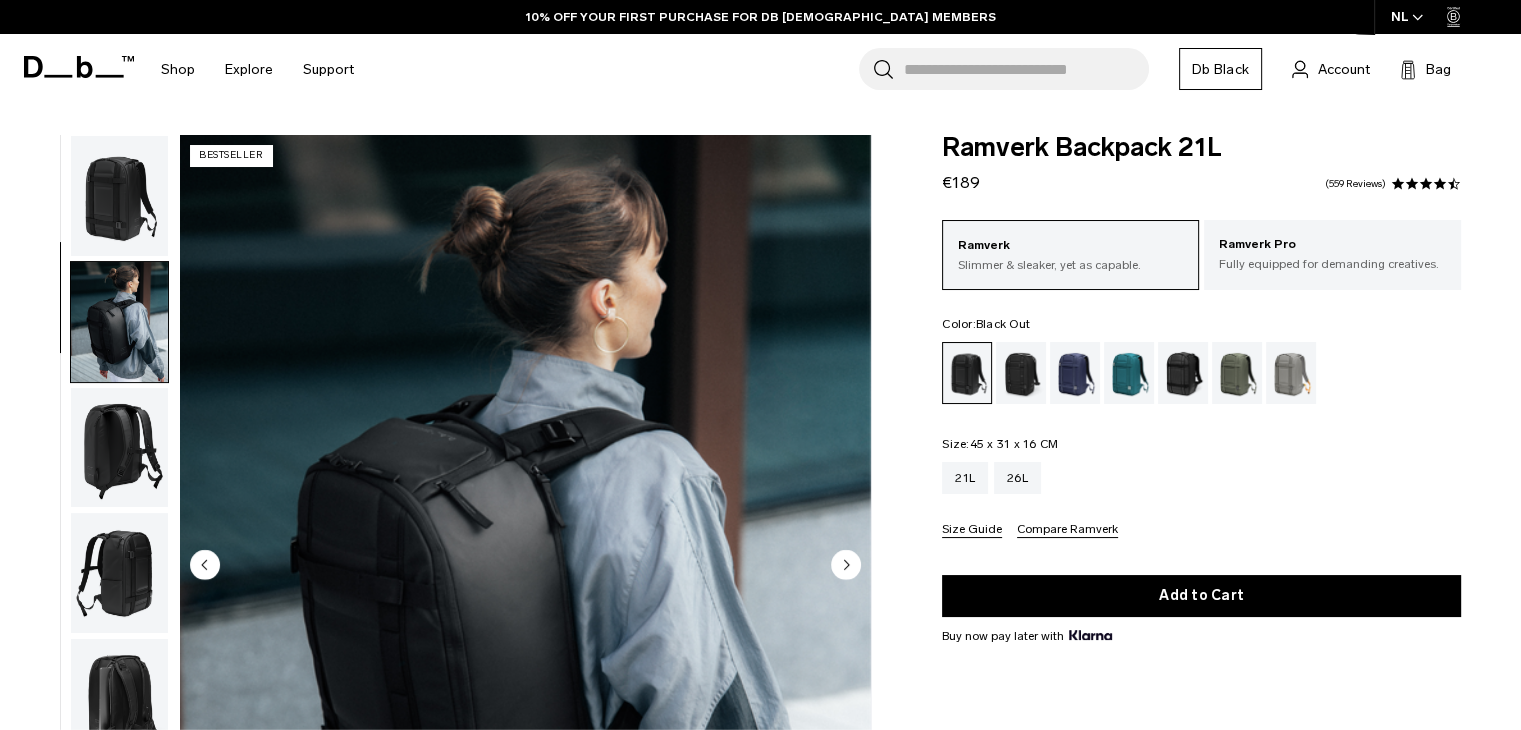 scroll, scrollTop: 0, scrollLeft: 0, axis: both 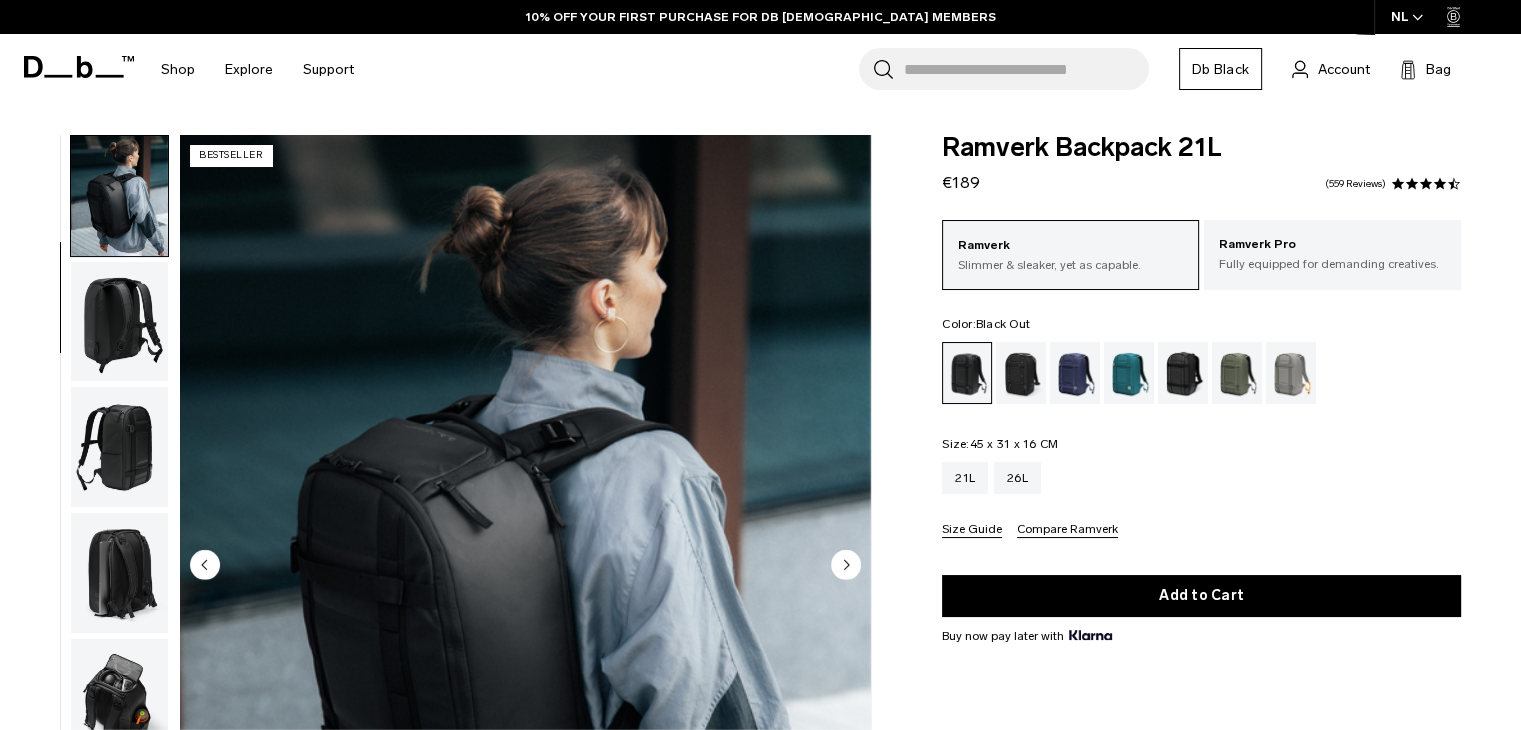 click at bounding box center [119, 322] 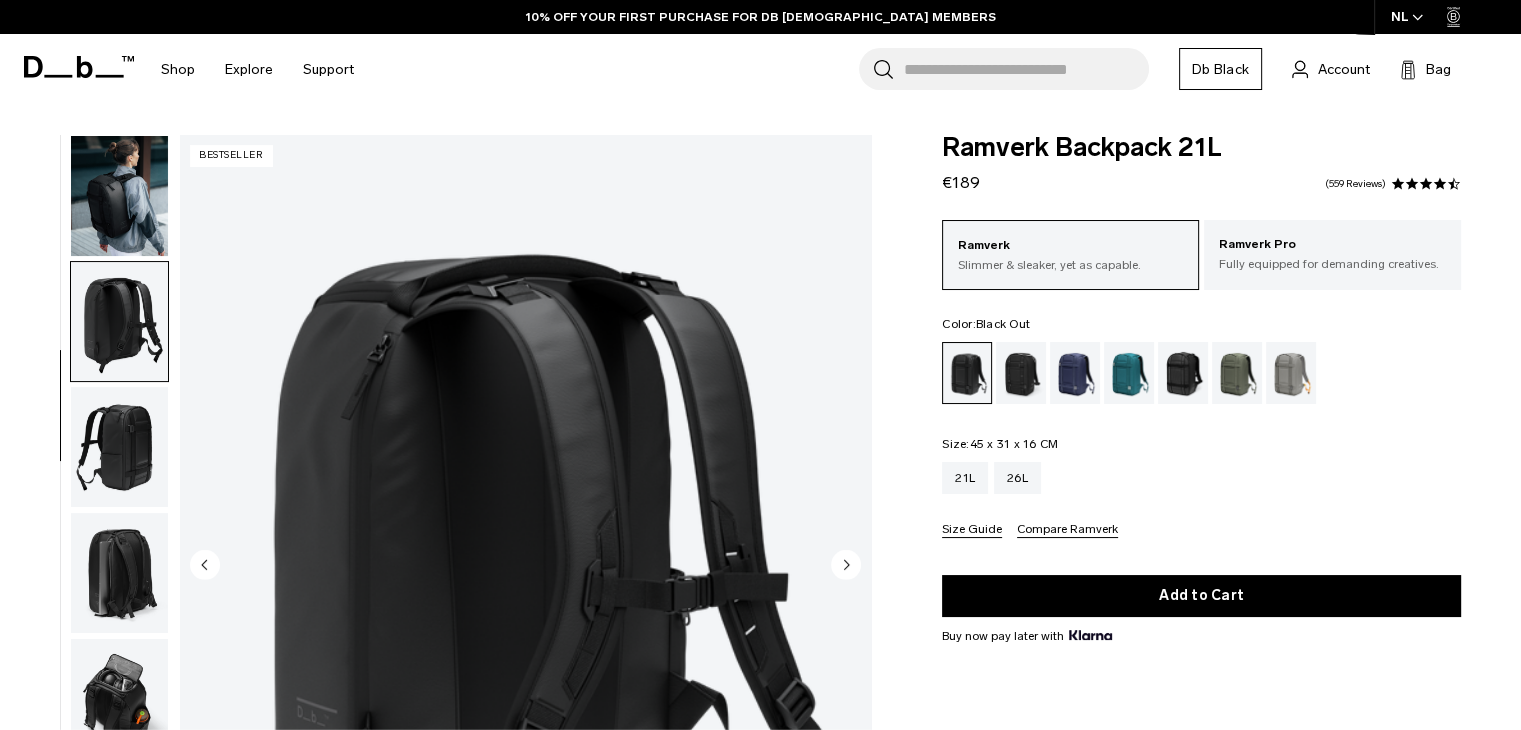 scroll, scrollTop: 140, scrollLeft: 0, axis: vertical 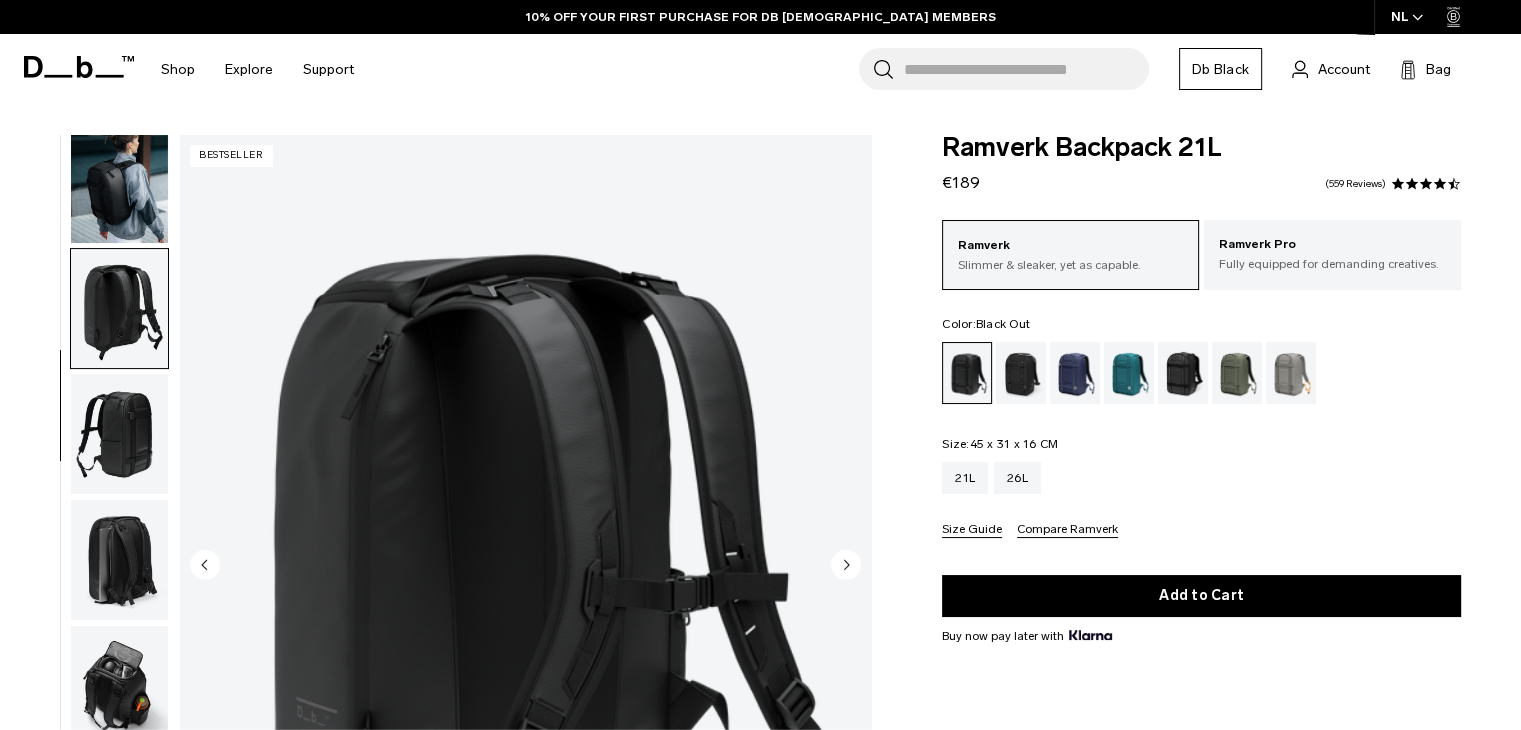 click at bounding box center (119, 434) 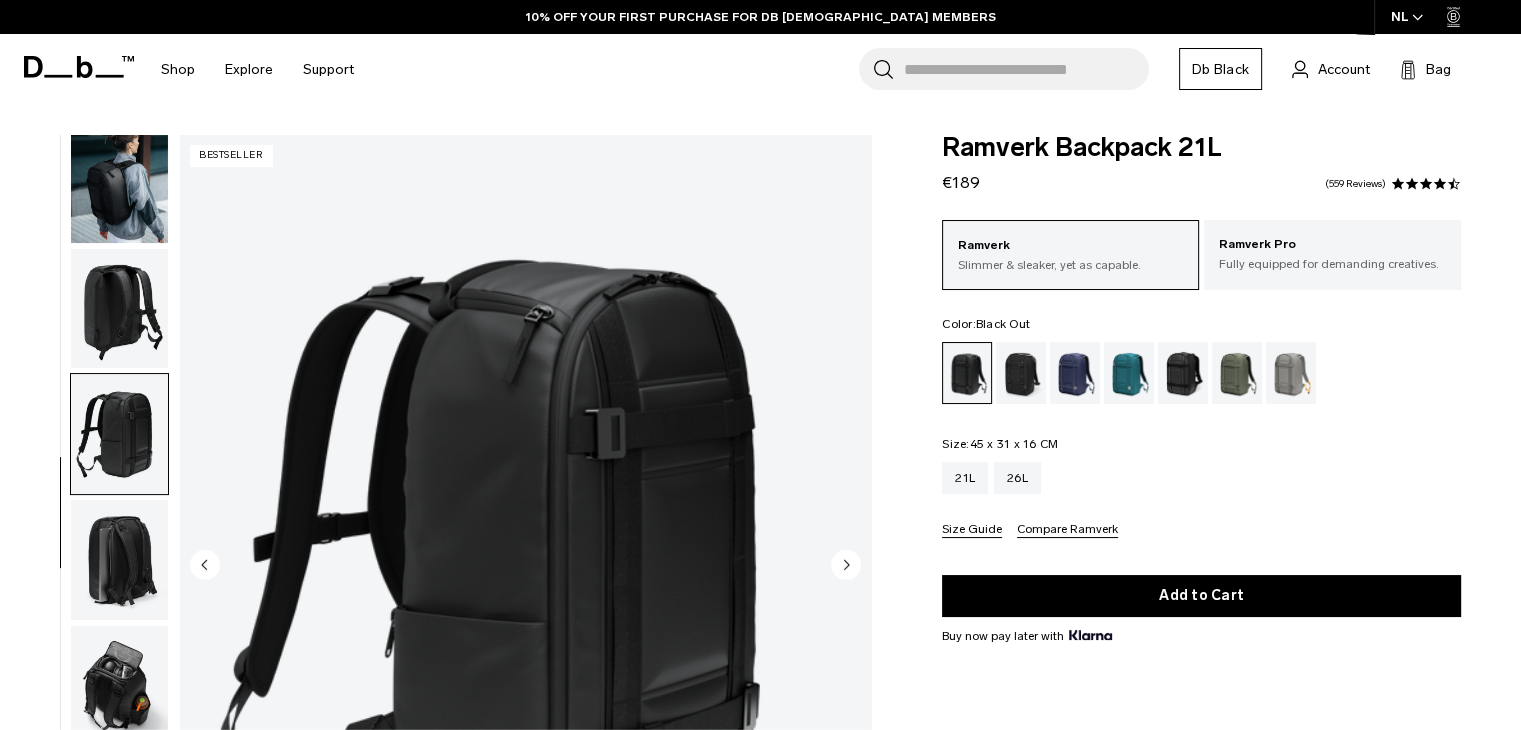 click at bounding box center (119, 560) 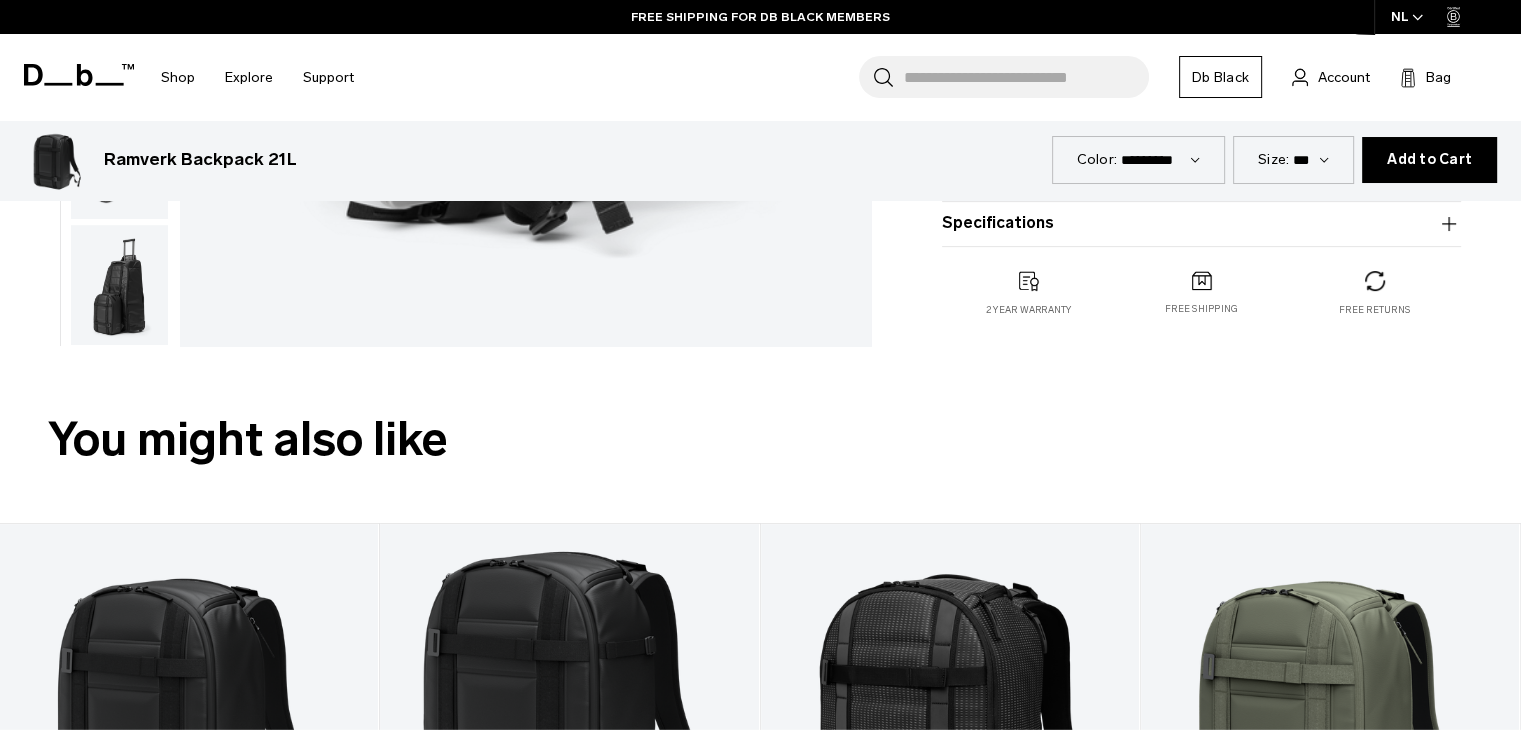 scroll, scrollTop: 660, scrollLeft: 0, axis: vertical 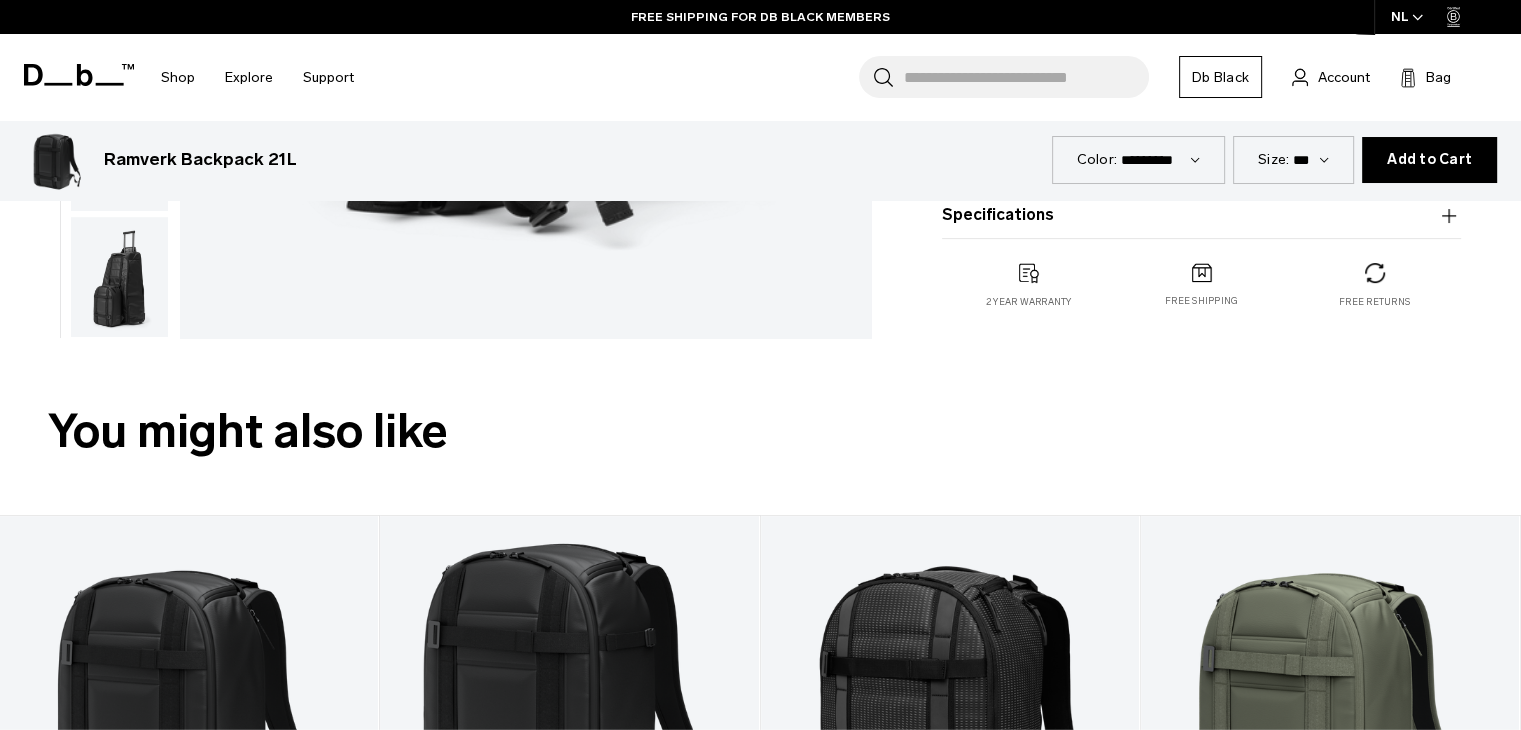 click on "Specifications
Volume  21 Litres
Dimensions   45 x 31 x 16 CM (H x W x D)
Weight  1.08 KG" at bounding box center (1201, 215) 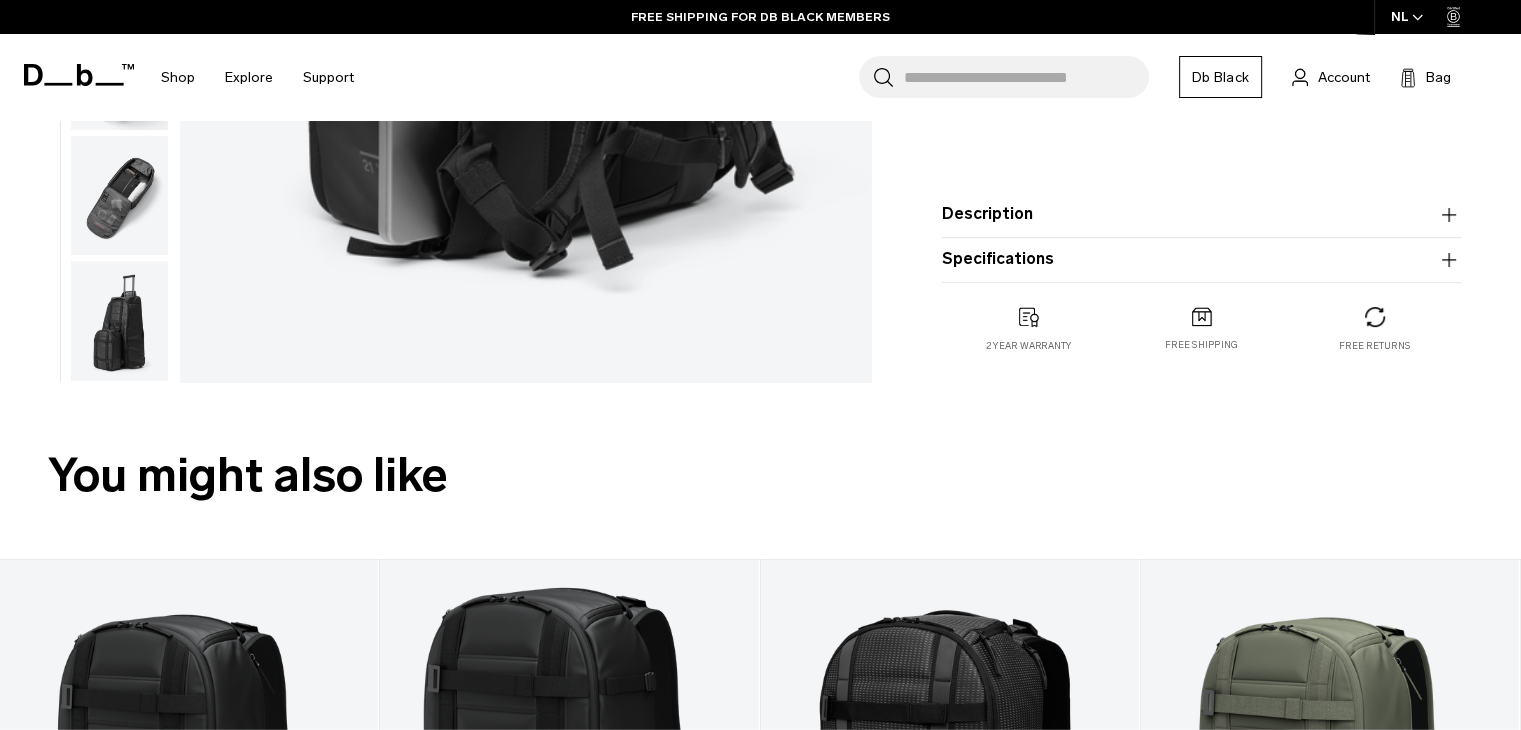 scroll, scrollTop: 606, scrollLeft: 0, axis: vertical 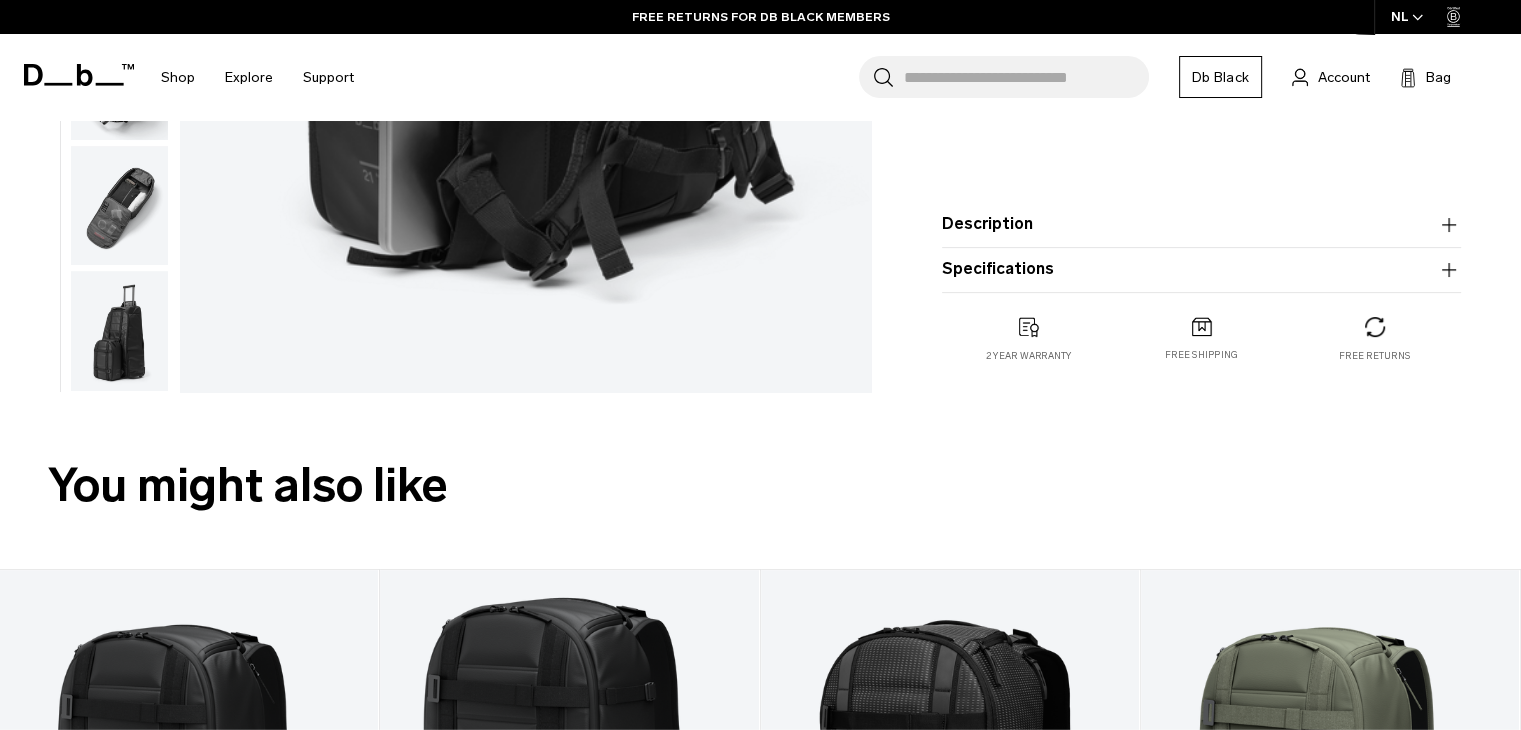 click on "Specifications
Volume  21 Litres
Dimensions   45 x 31 x 16 CM (H x W x D)
Weight  1.08 KG" at bounding box center [1201, 269] 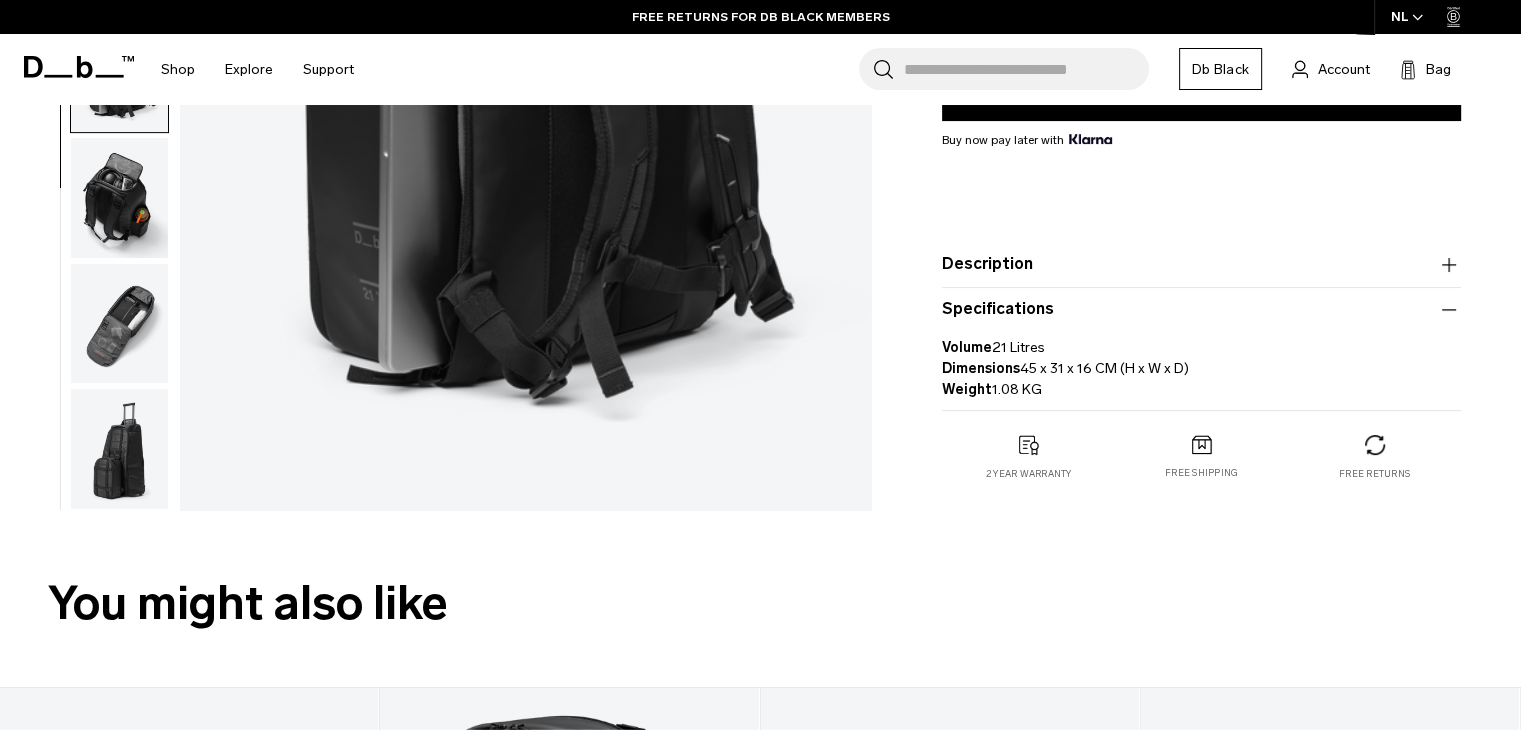 scroll, scrollTop: 494, scrollLeft: 0, axis: vertical 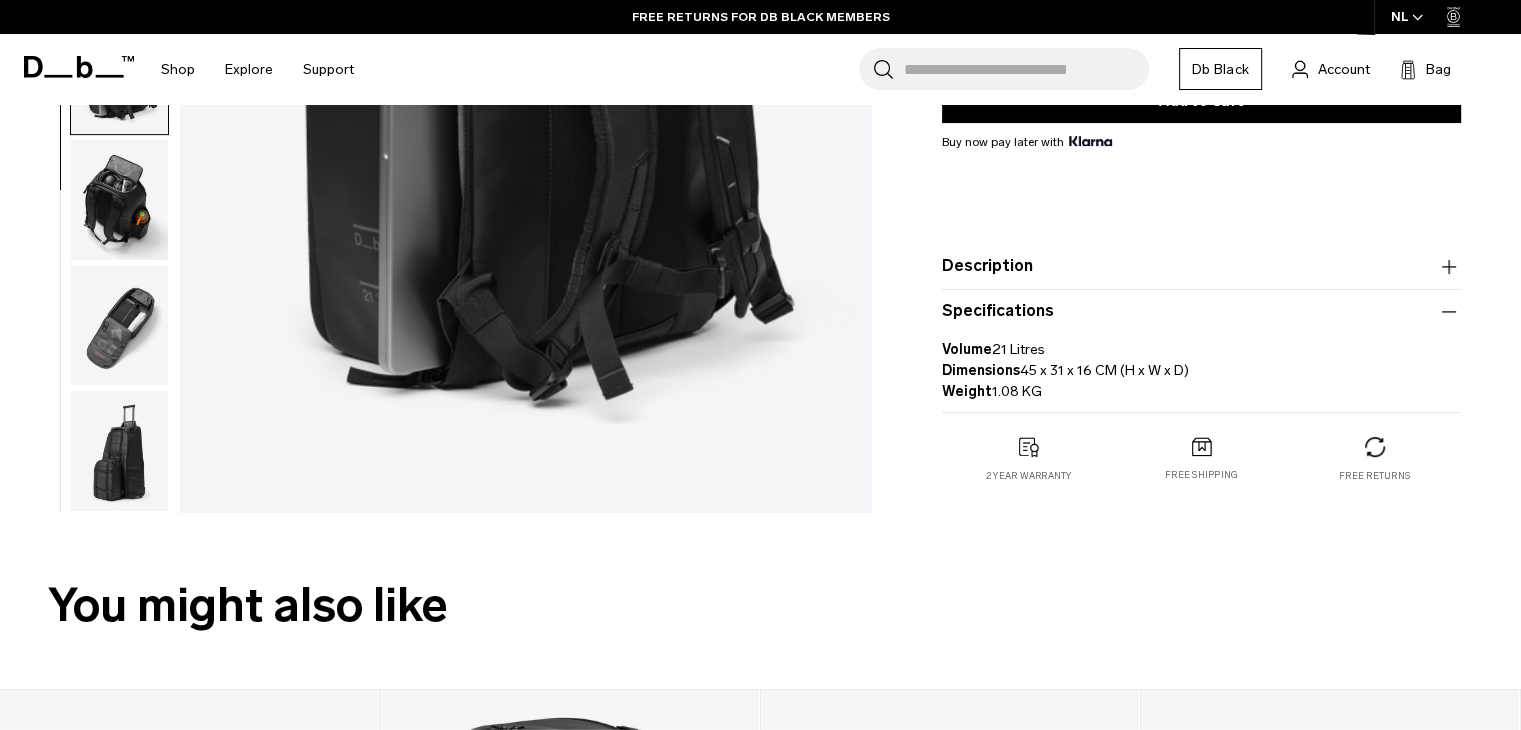 click on "Description" at bounding box center (1201, 267) 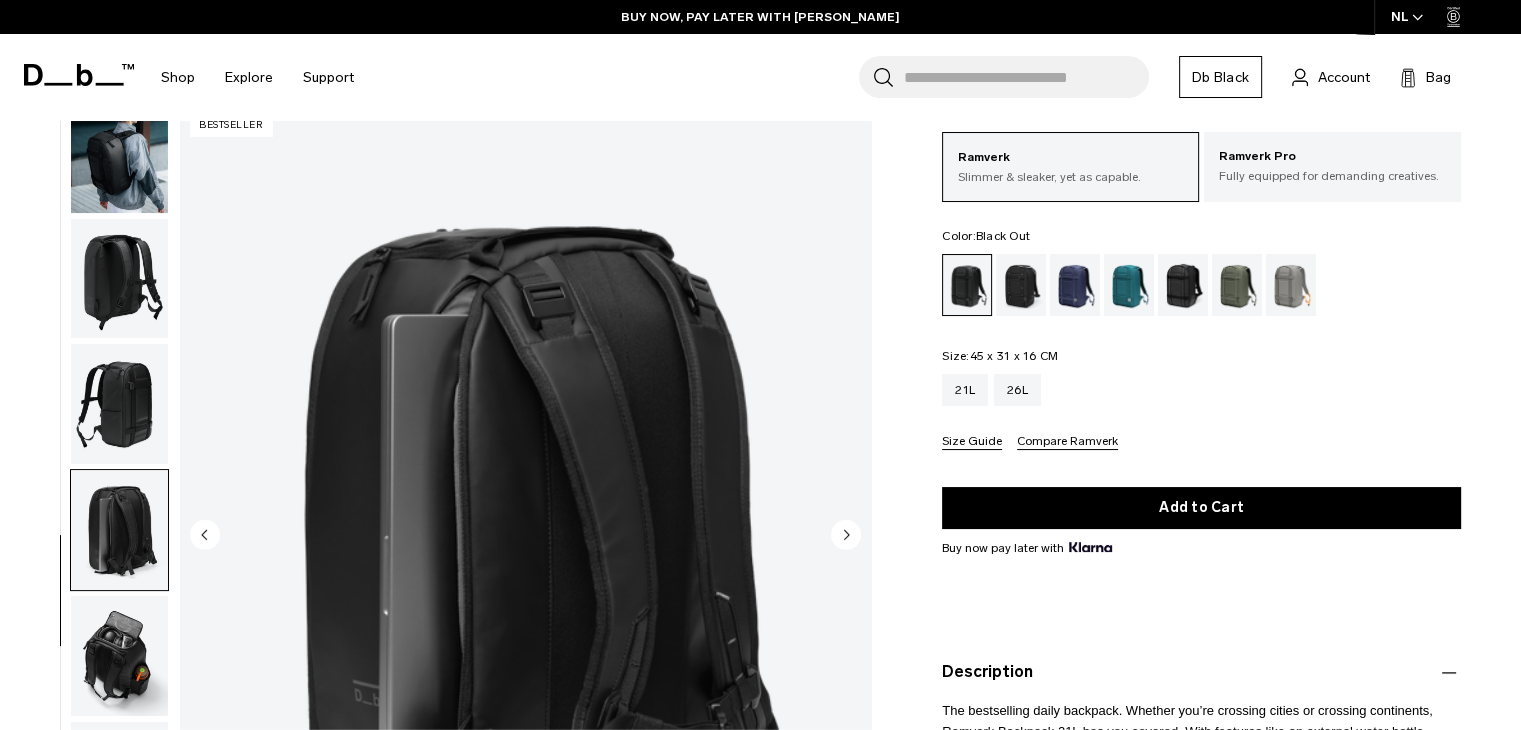 scroll, scrollTop: 0, scrollLeft: 0, axis: both 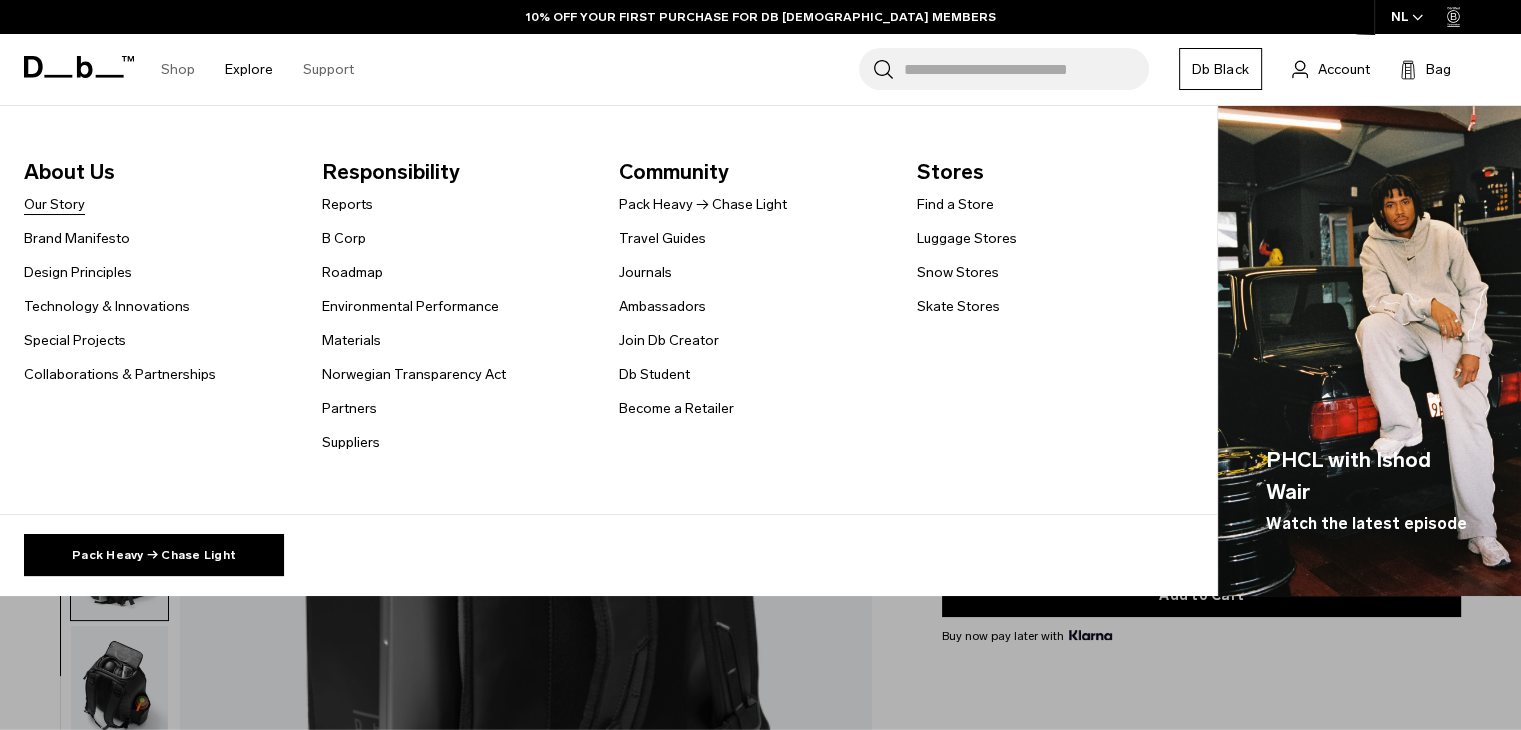 click on "Our Story" at bounding box center [54, 204] 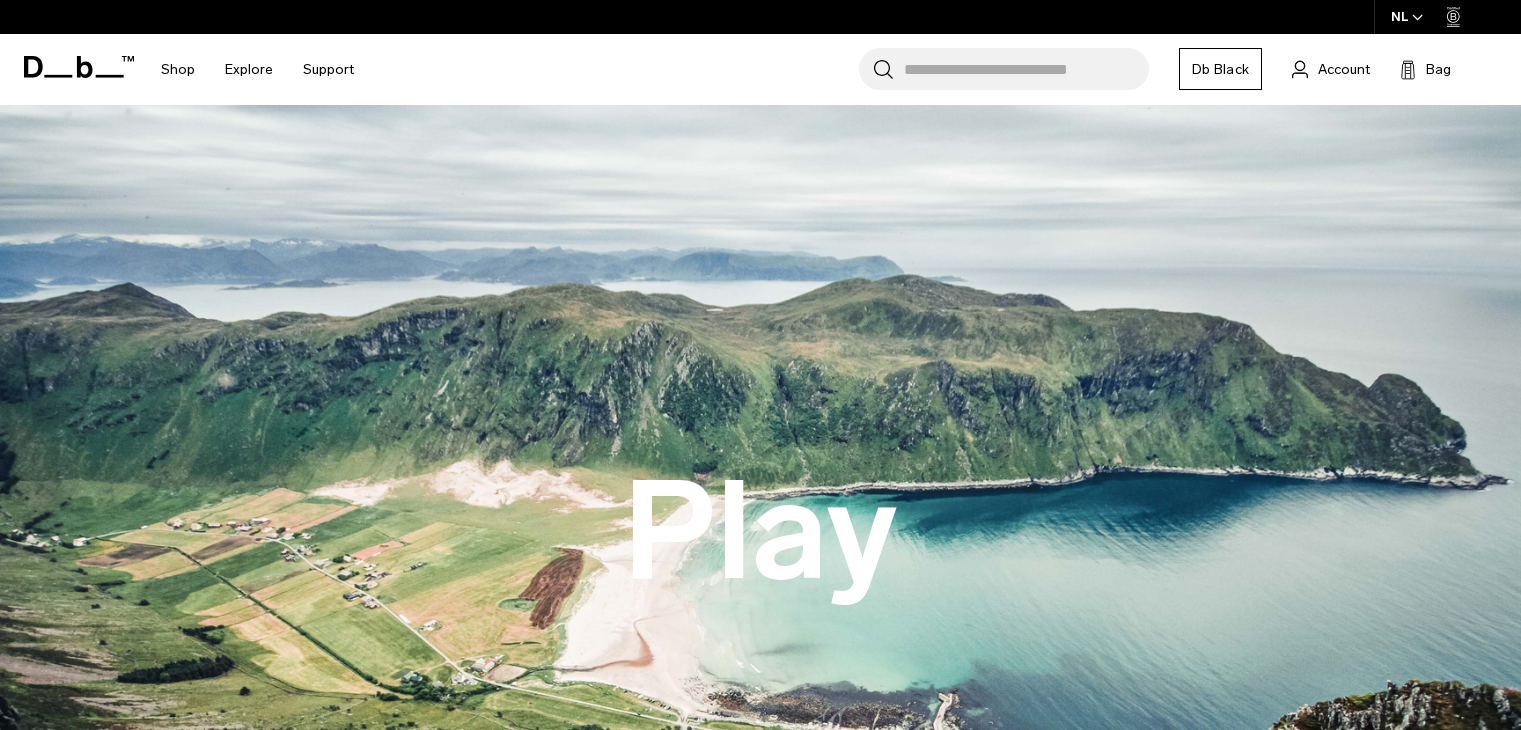 scroll, scrollTop: 0, scrollLeft: 0, axis: both 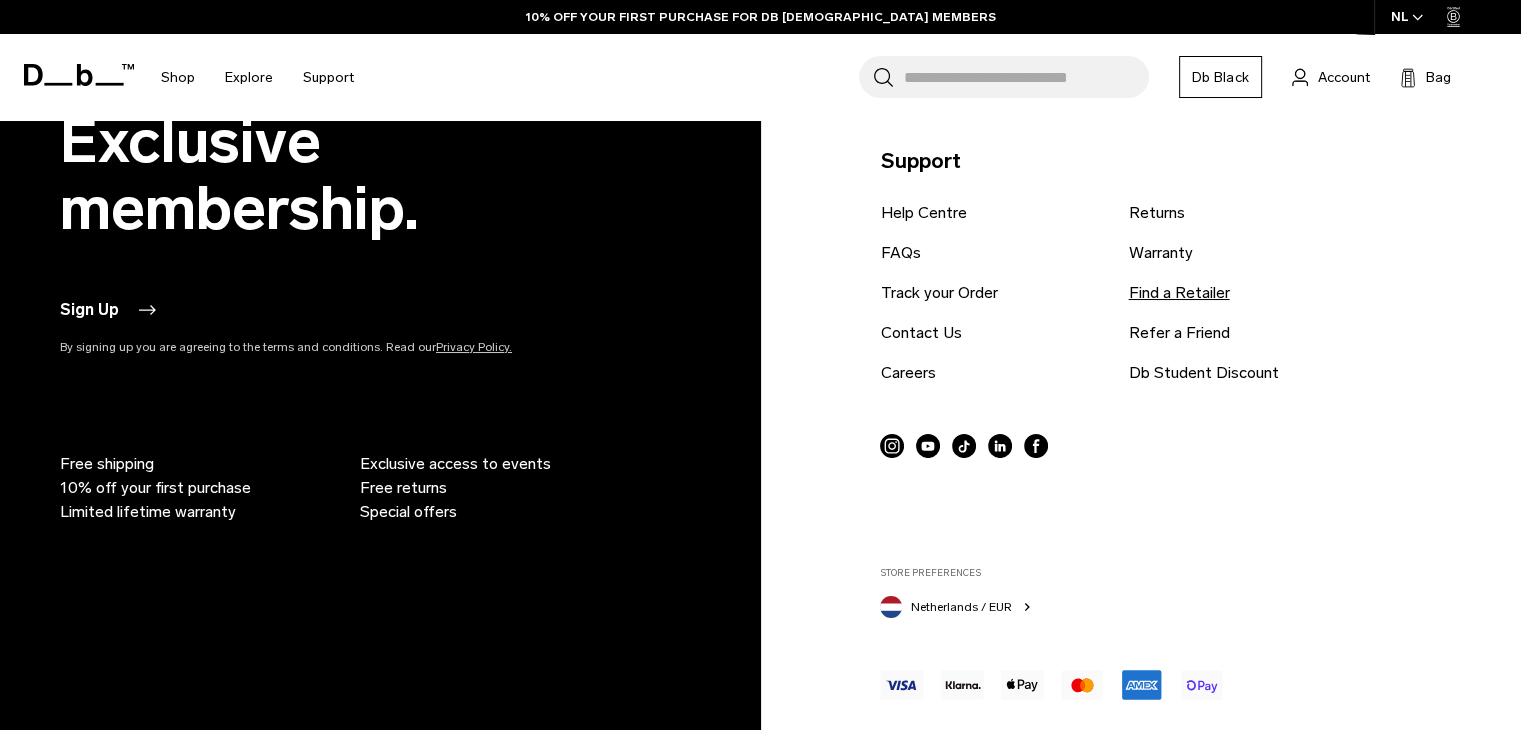 click on "Find a Retailer" at bounding box center [1178, 293] 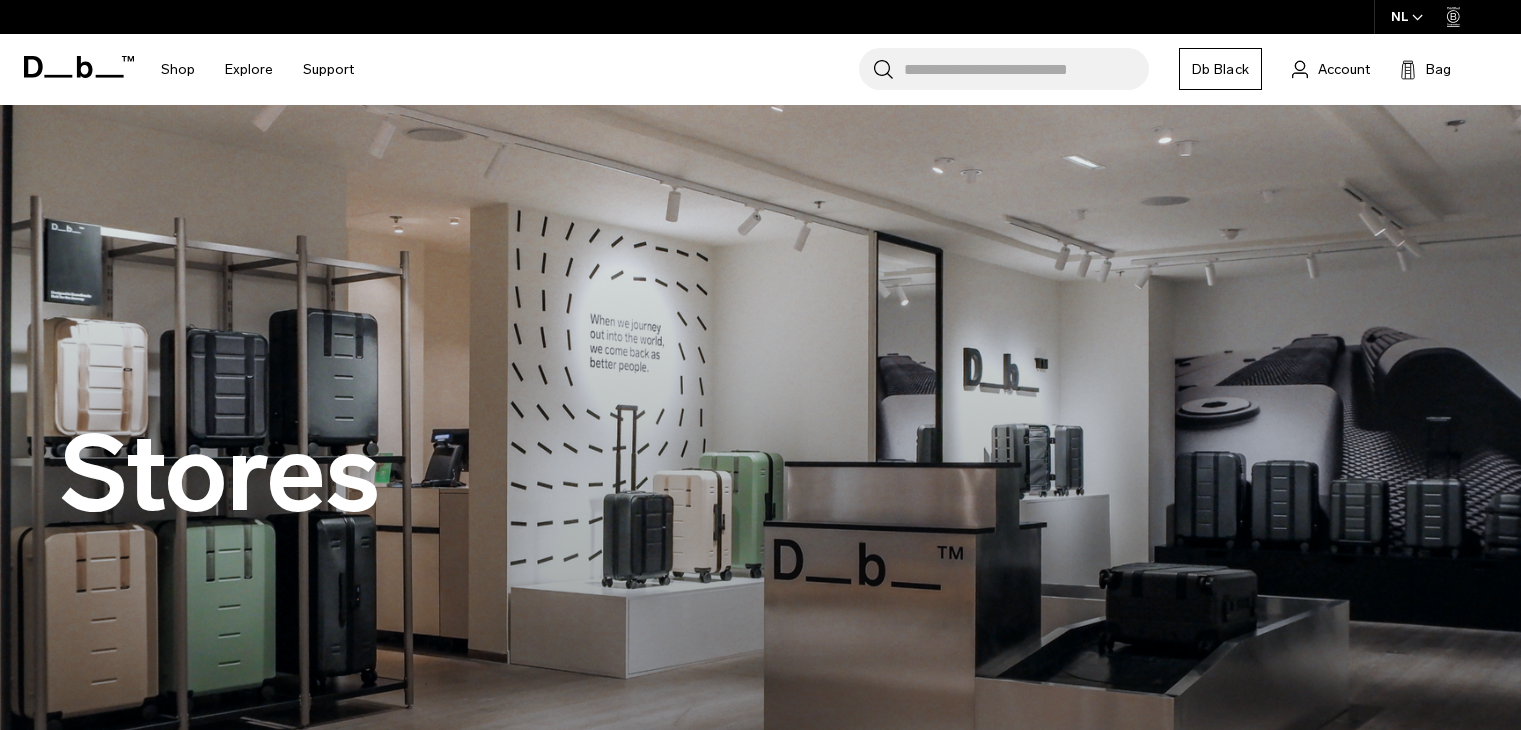scroll, scrollTop: 0, scrollLeft: 0, axis: both 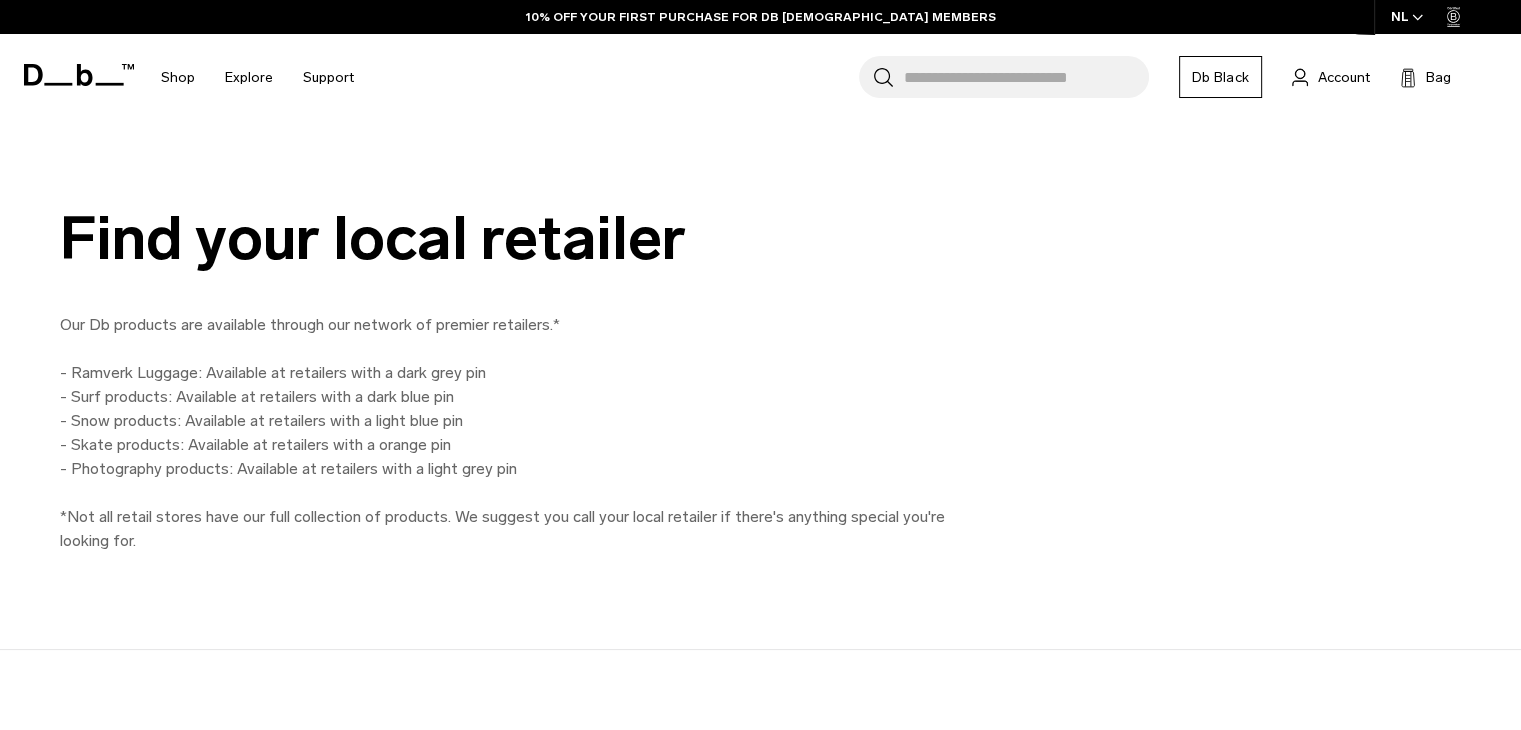 type on "**********" 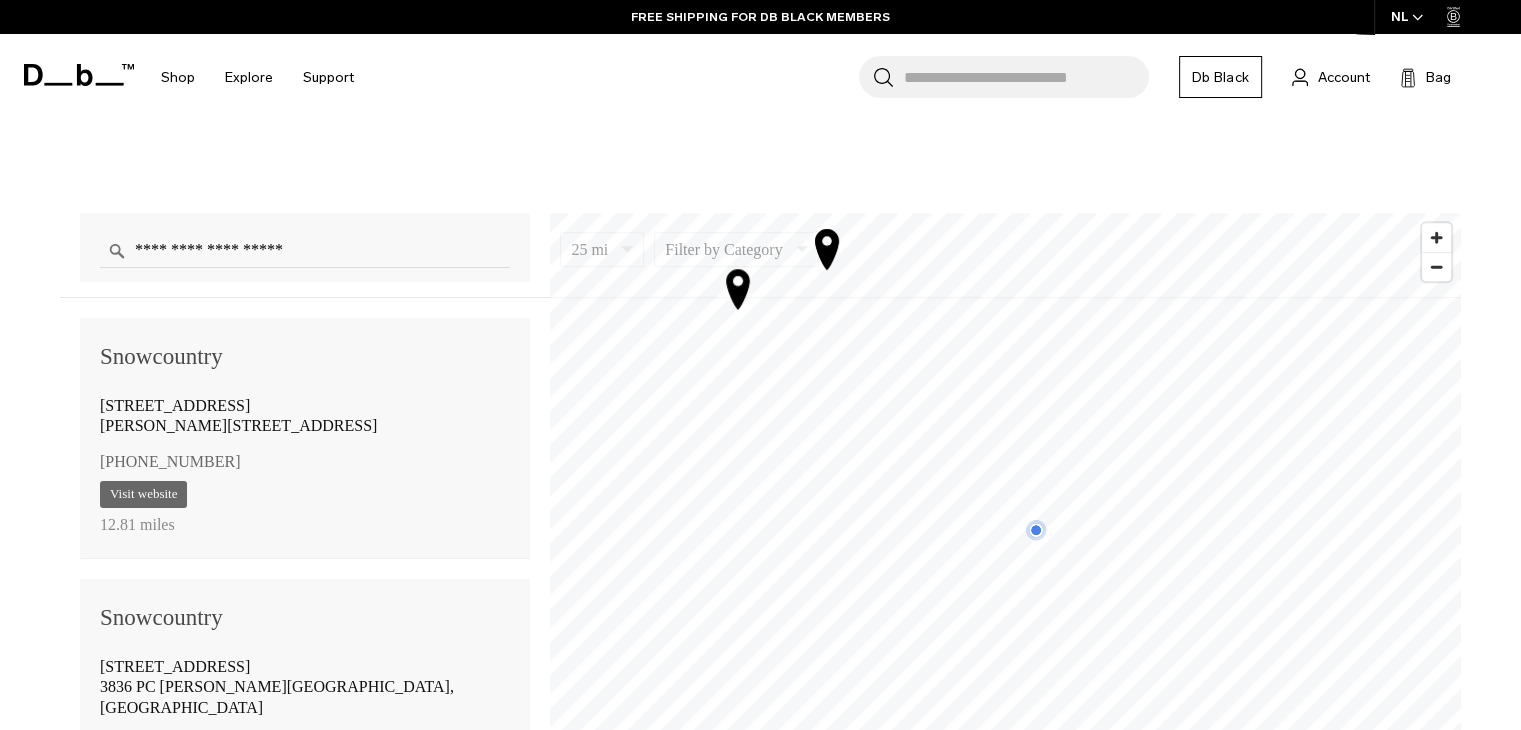scroll, scrollTop: 1328, scrollLeft: 0, axis: vertical 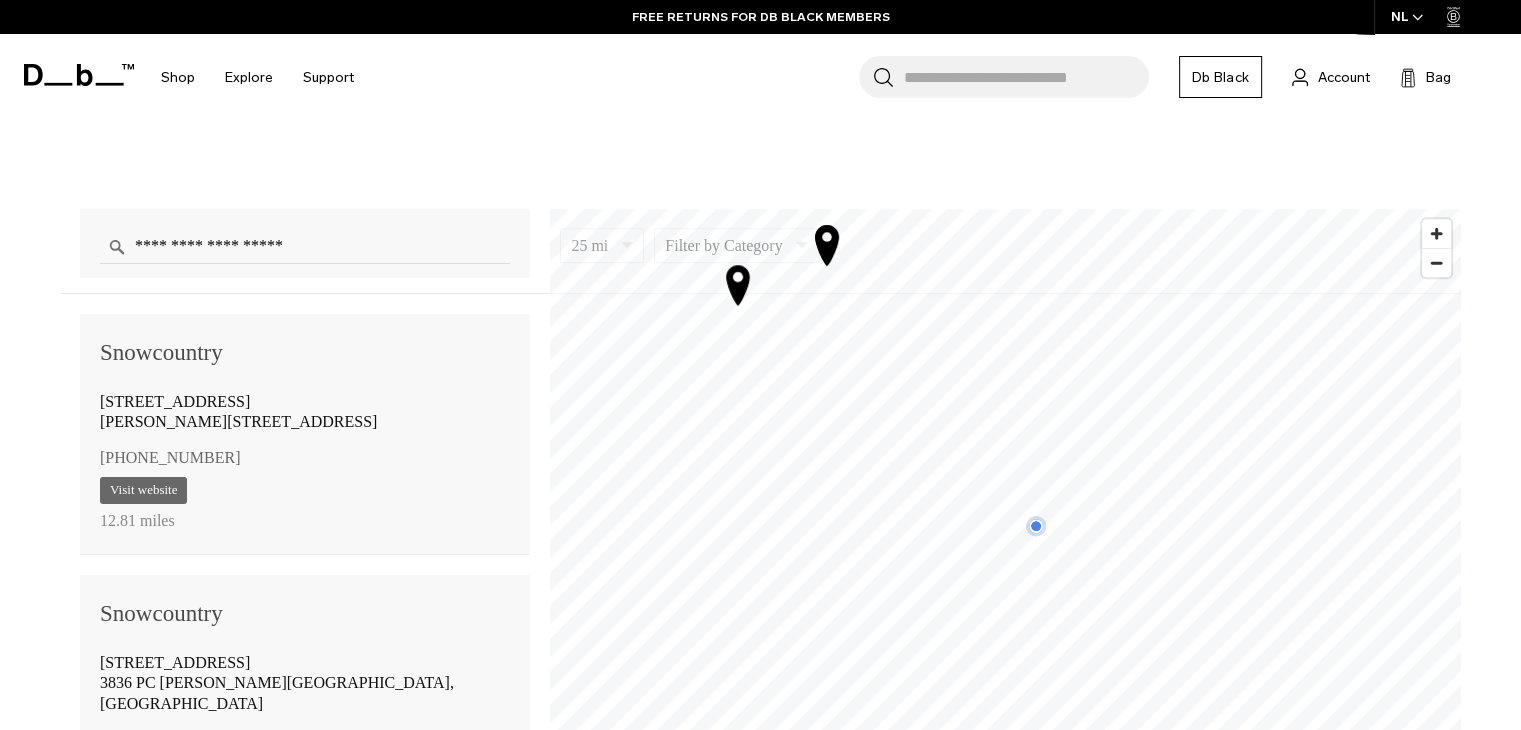 click 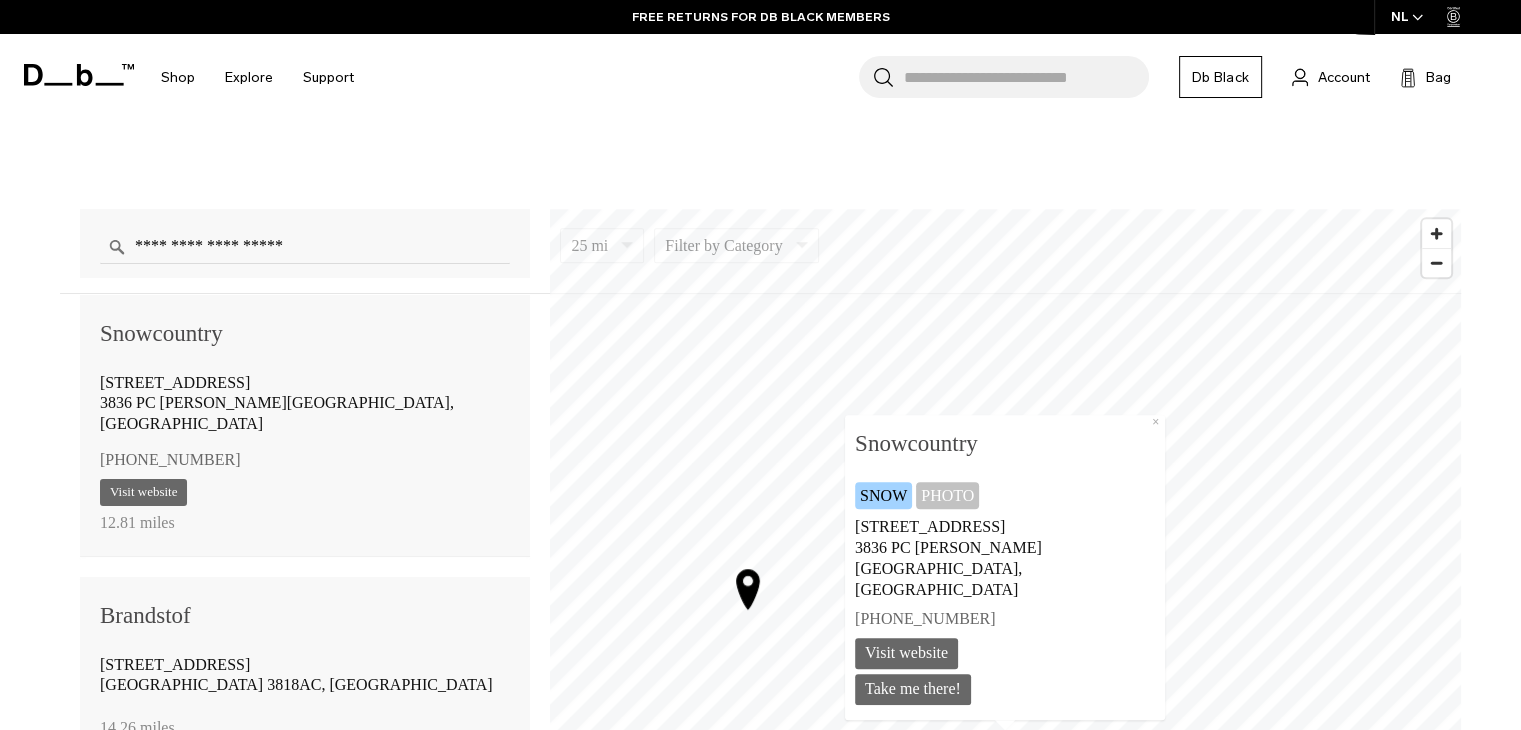 click 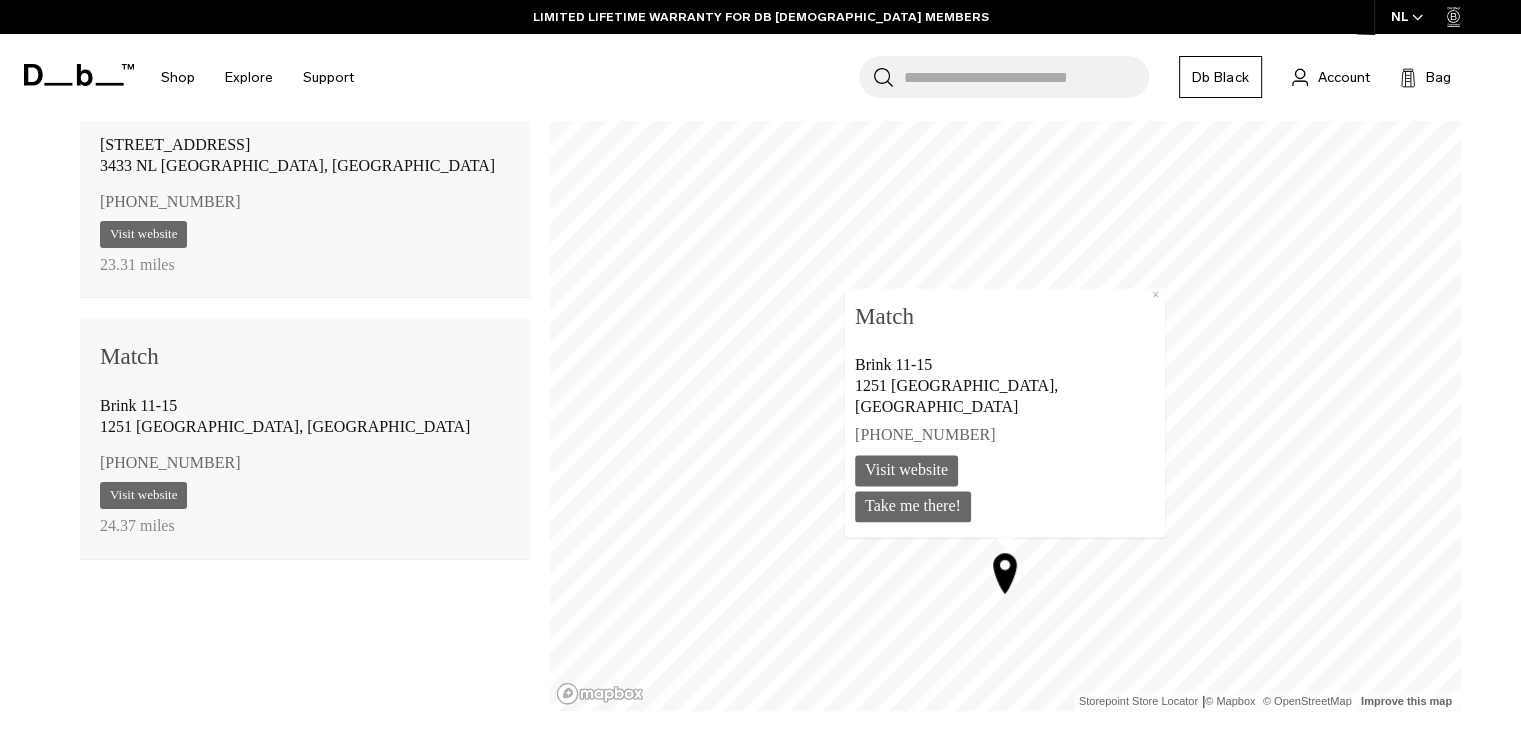 scroll, scrollTop: 1510, scrollLeft: 0, axis: vertical 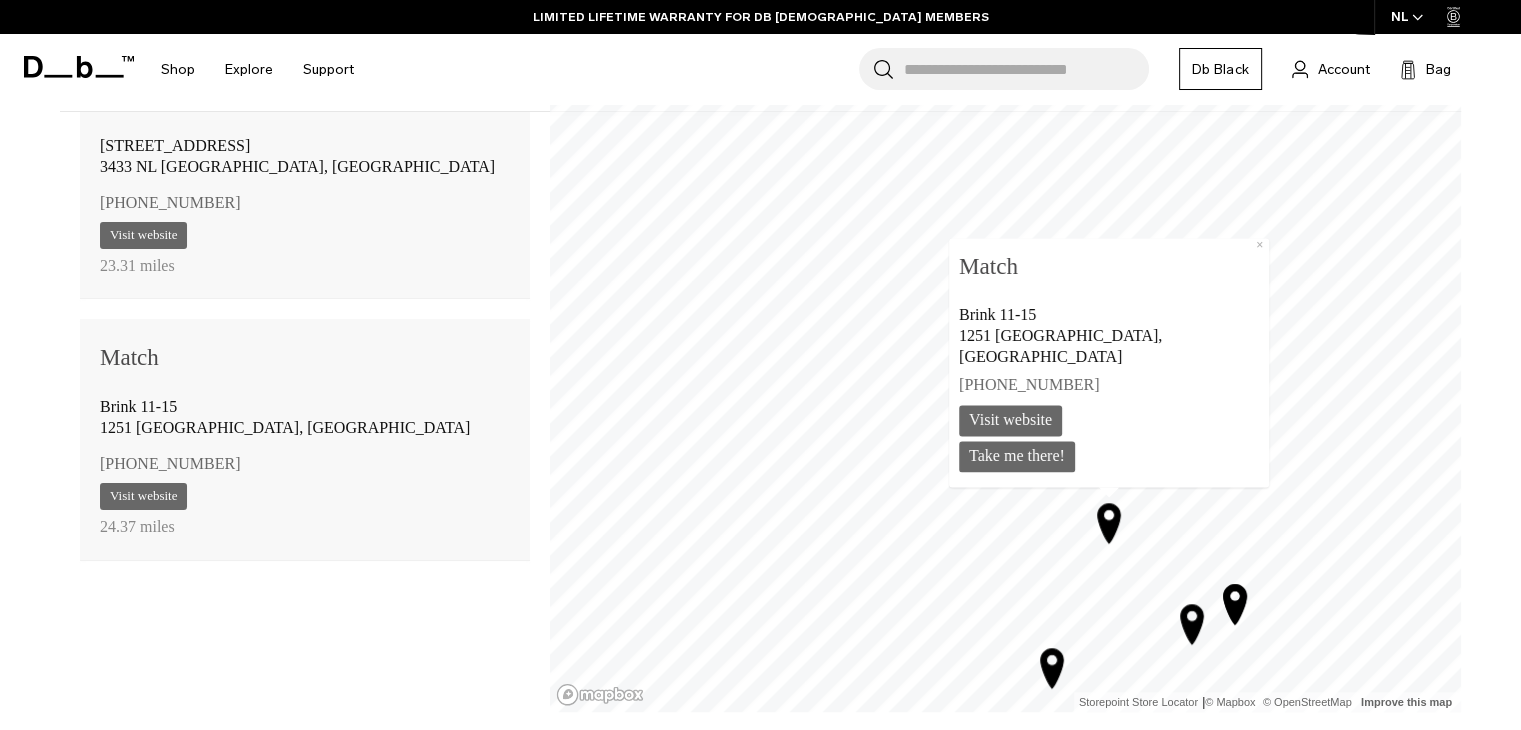 click 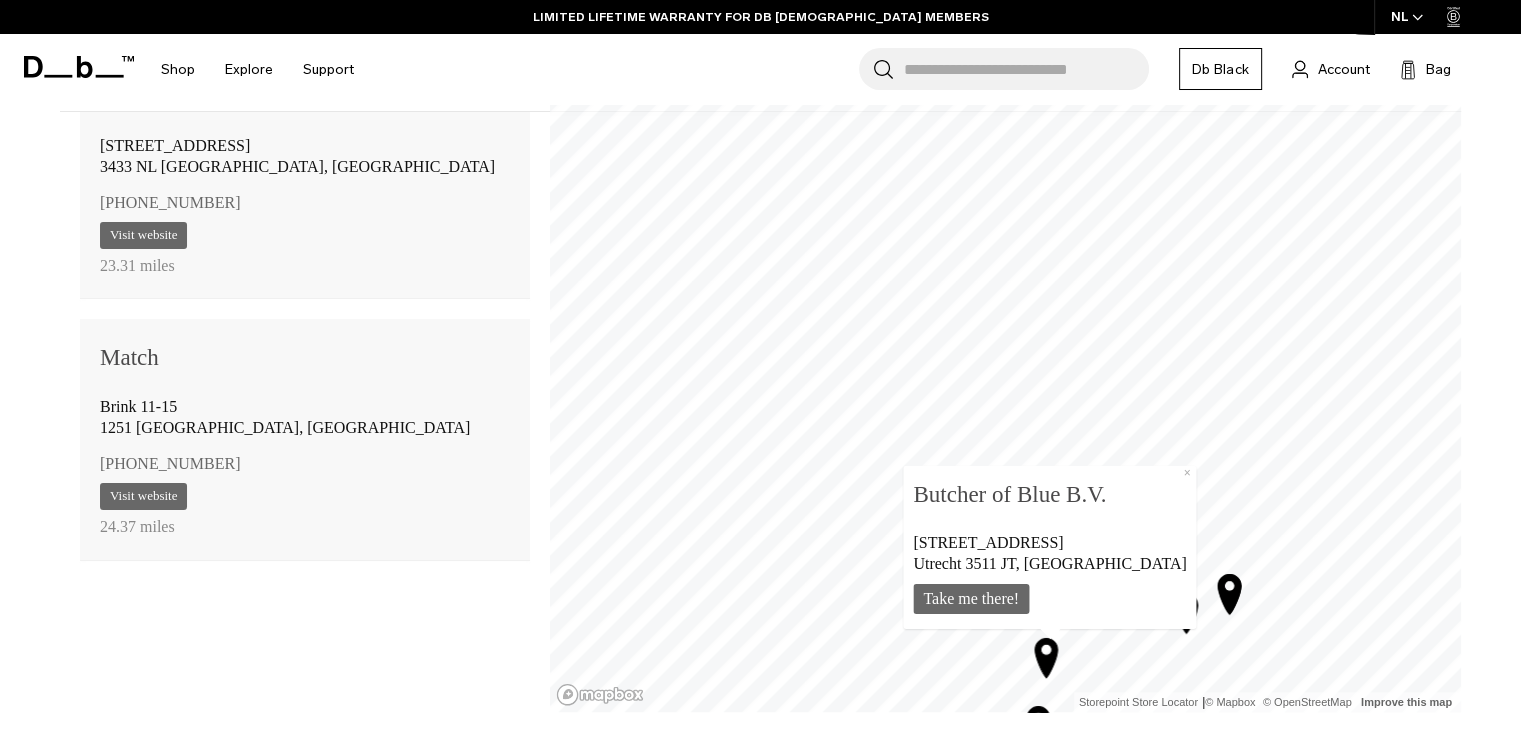 scroll, scrollTop: 1530, scrollLeft: 0, axis: vertical 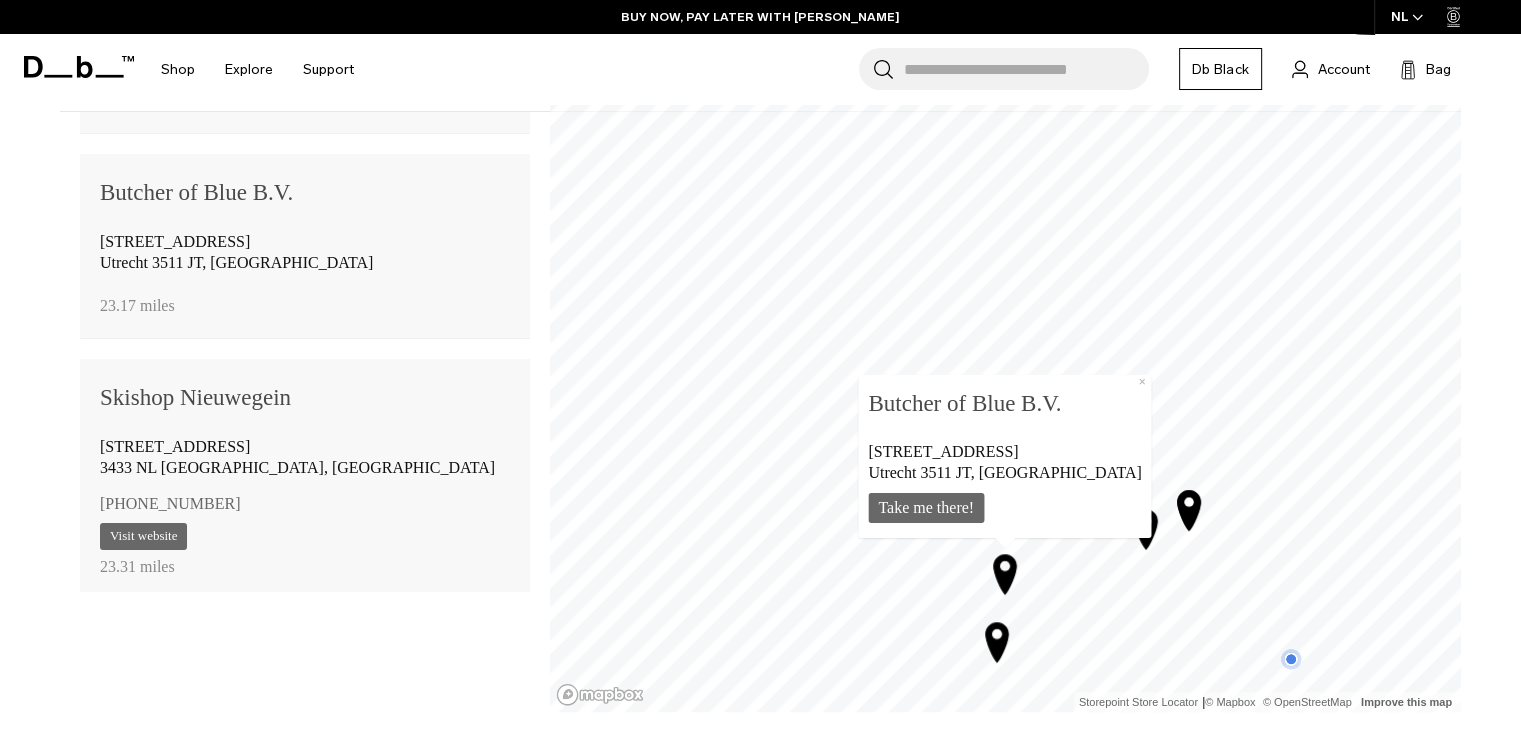 click 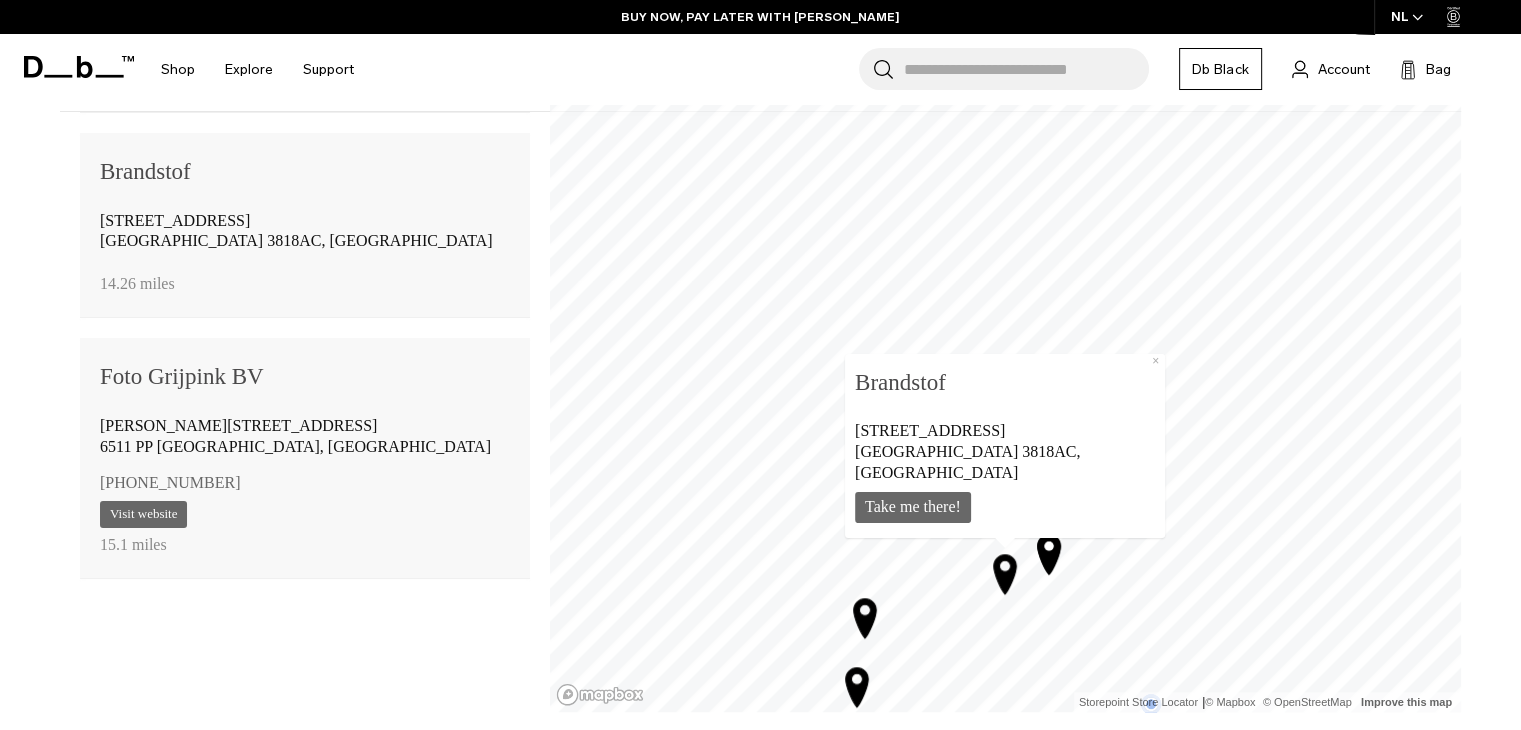 click 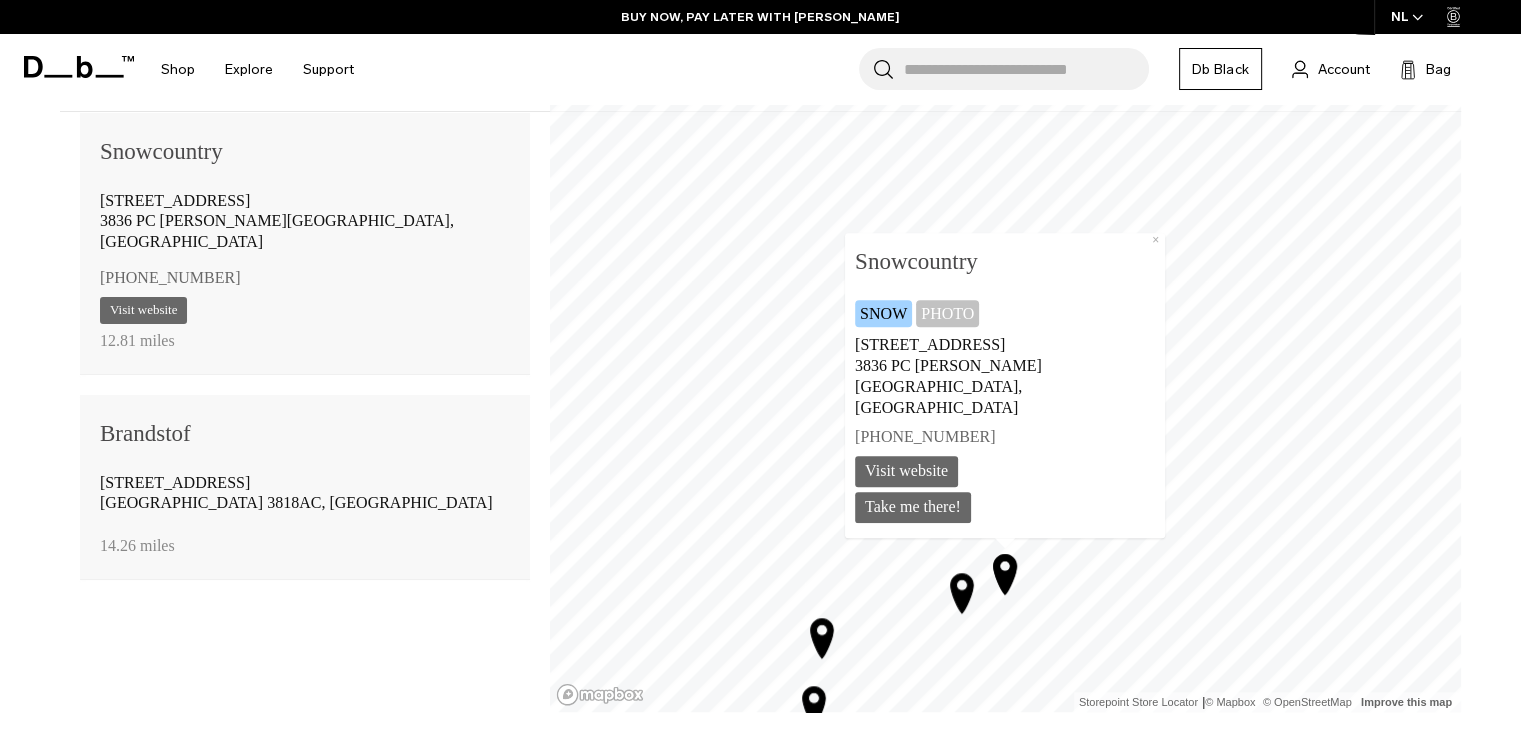 click 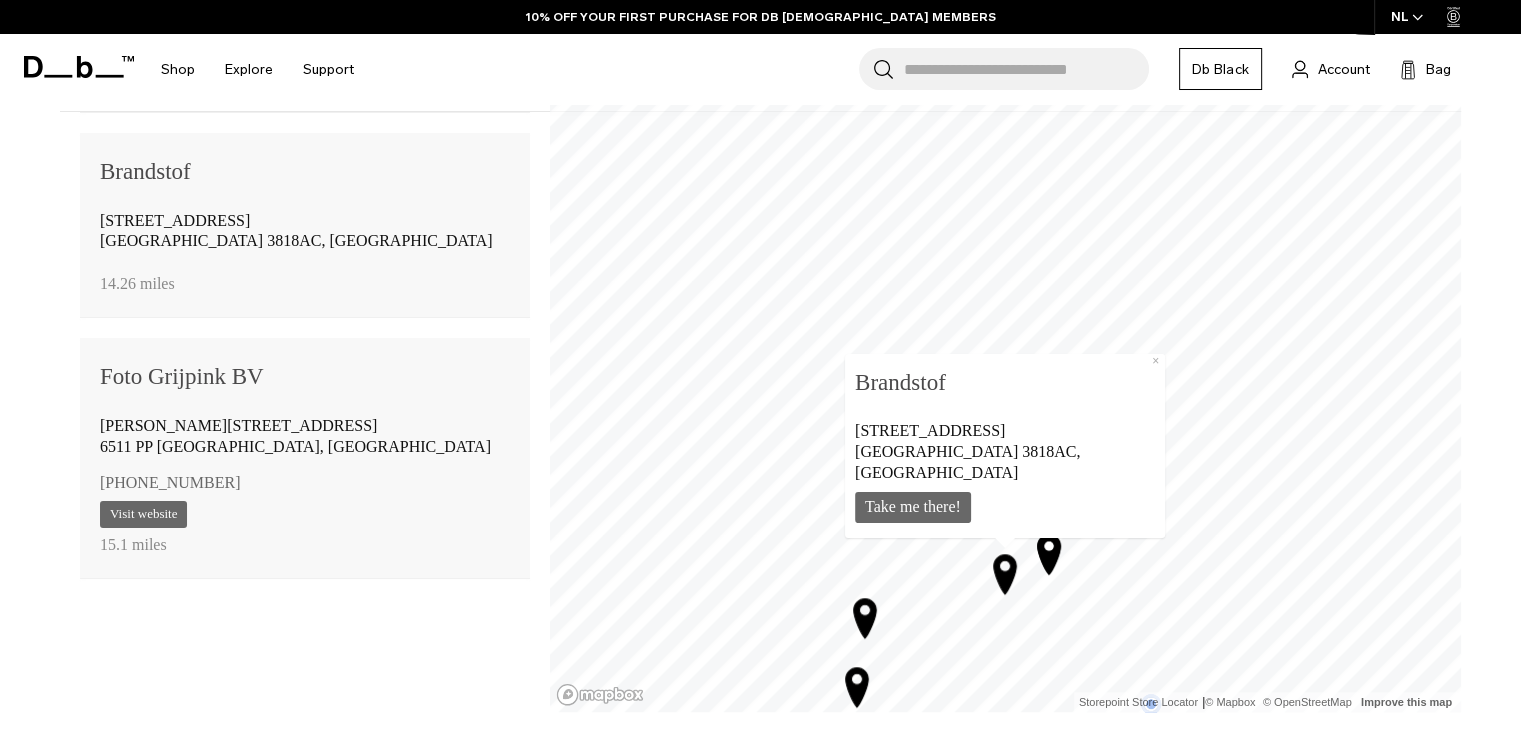 click 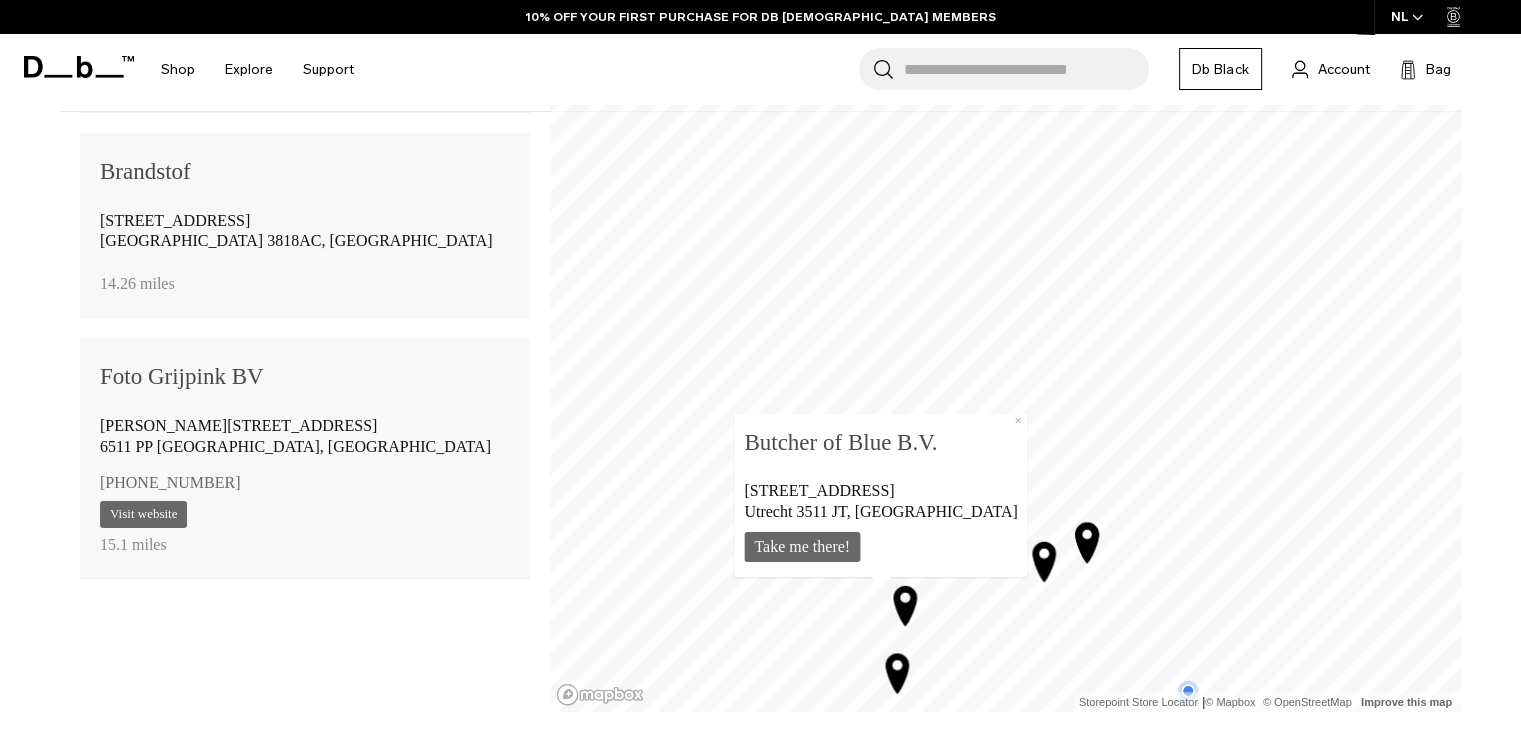 scroll, scrollTop: 1530, scrollLeft: 0, axis: vertical 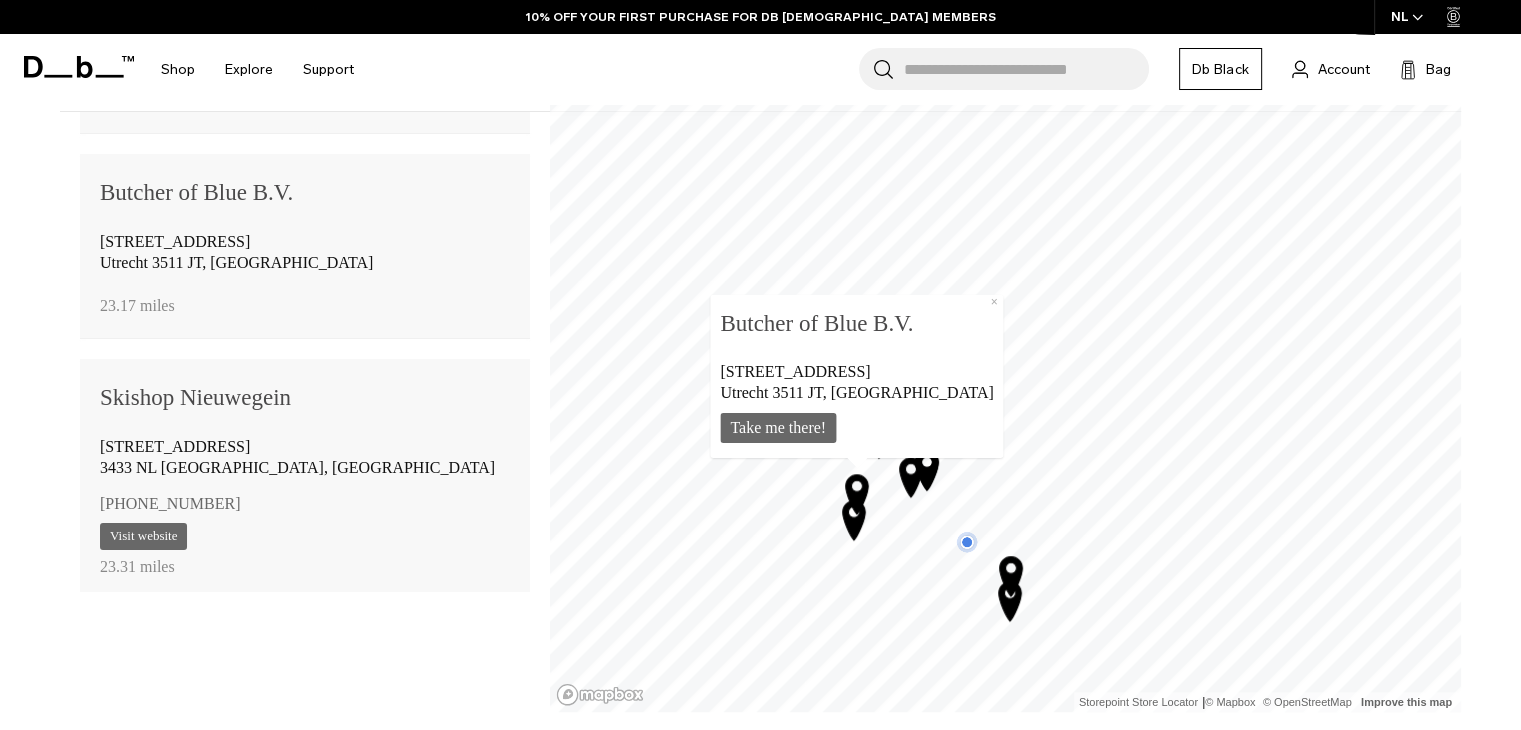click 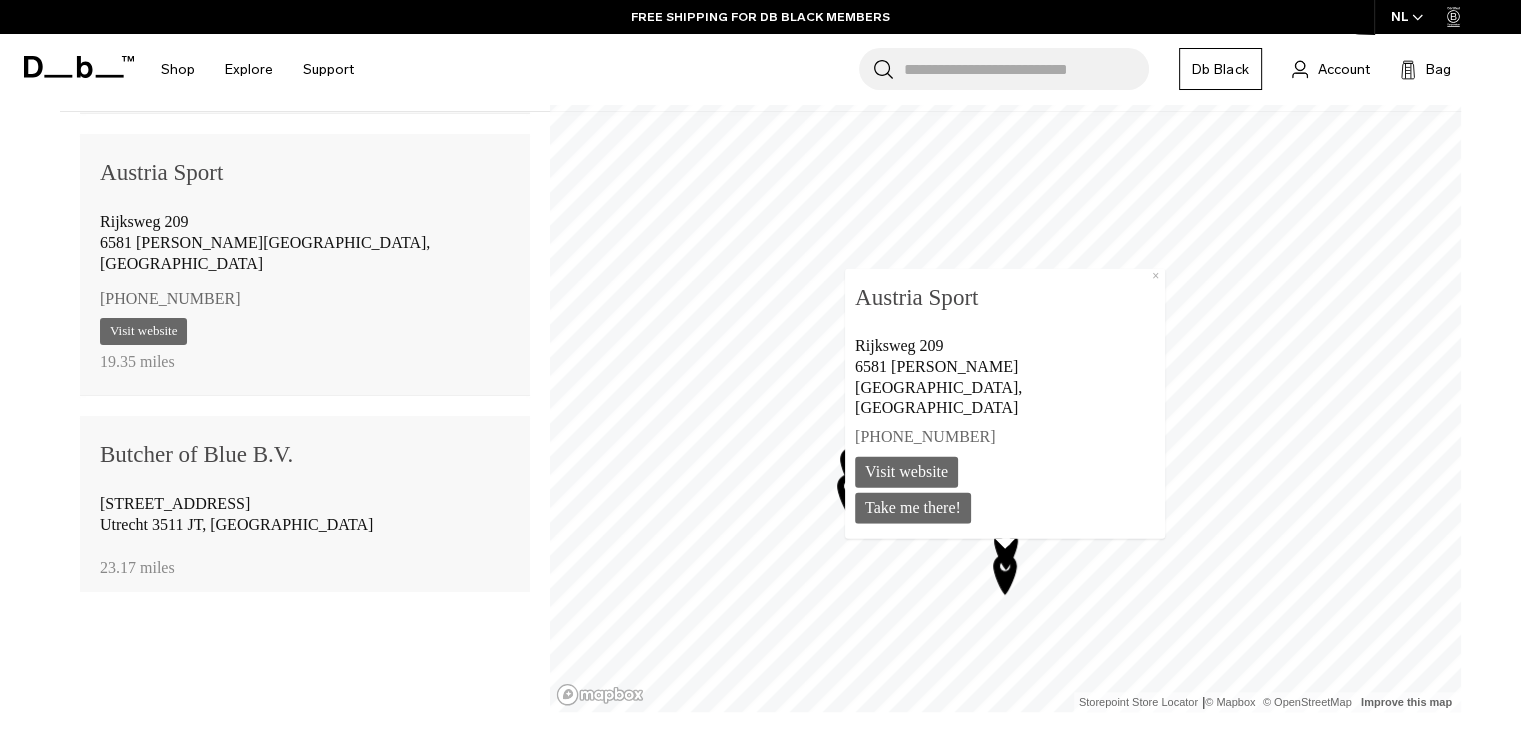 click 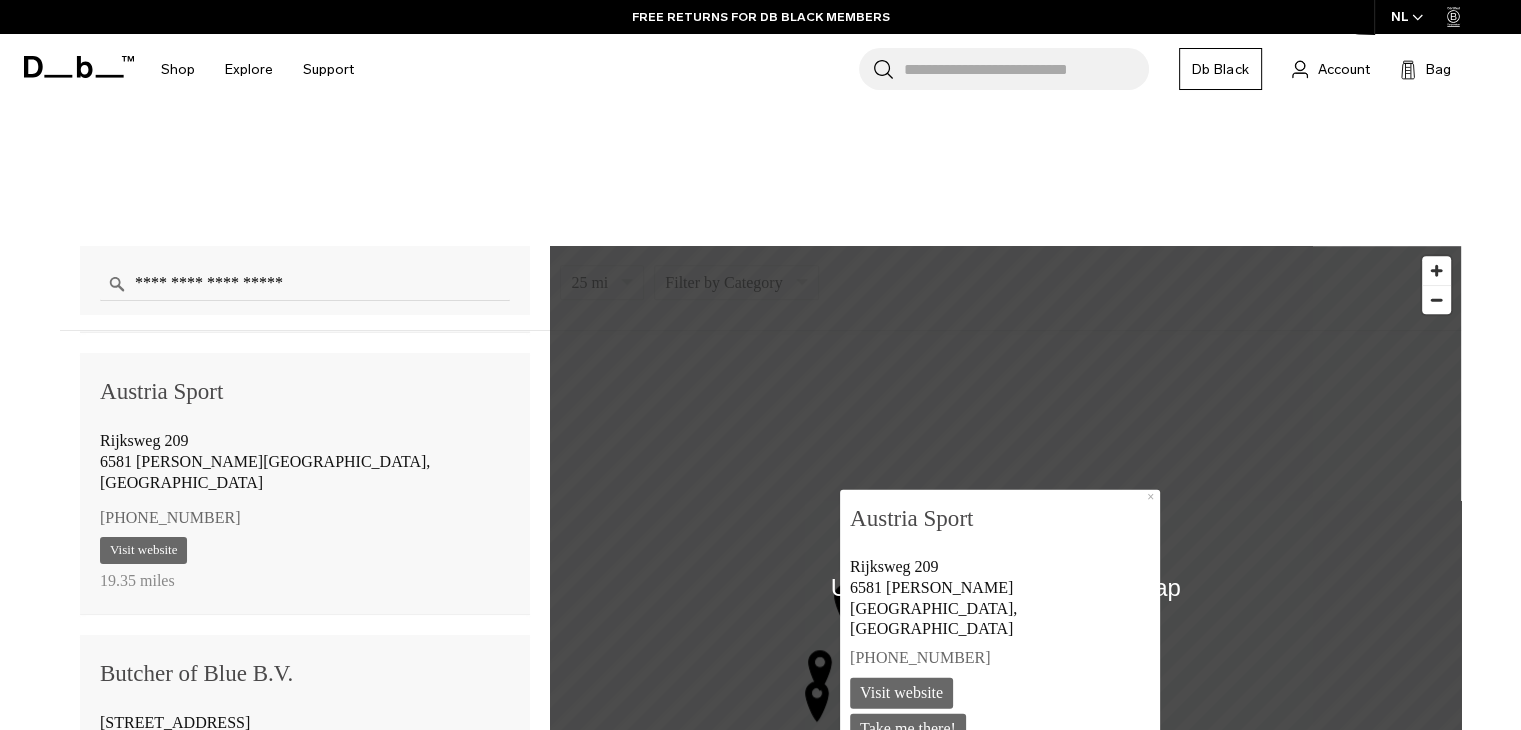 scroll, scrollTop: 1292, scrollLeft: 0, axis: vertical 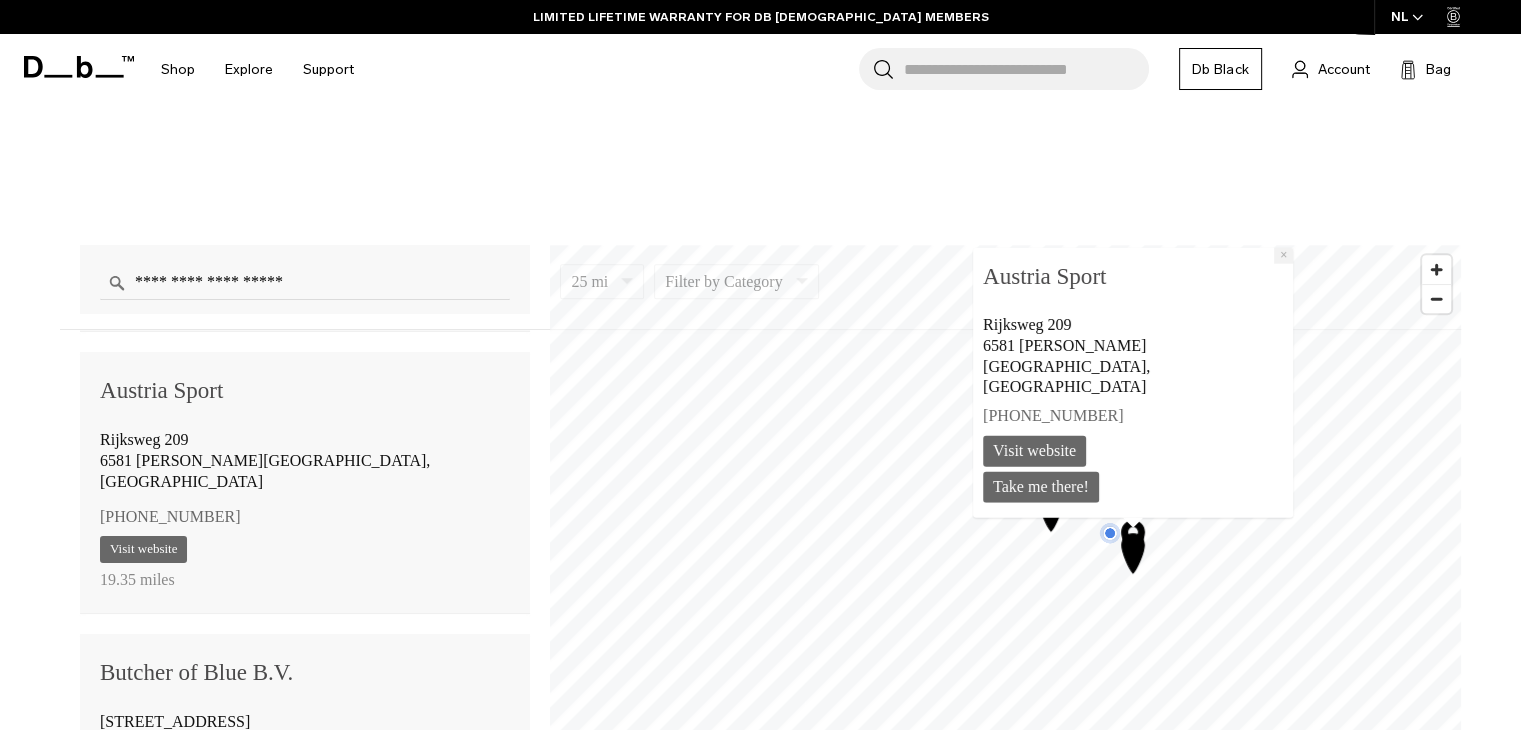 click on "×" at bounding box center [1283, 255] 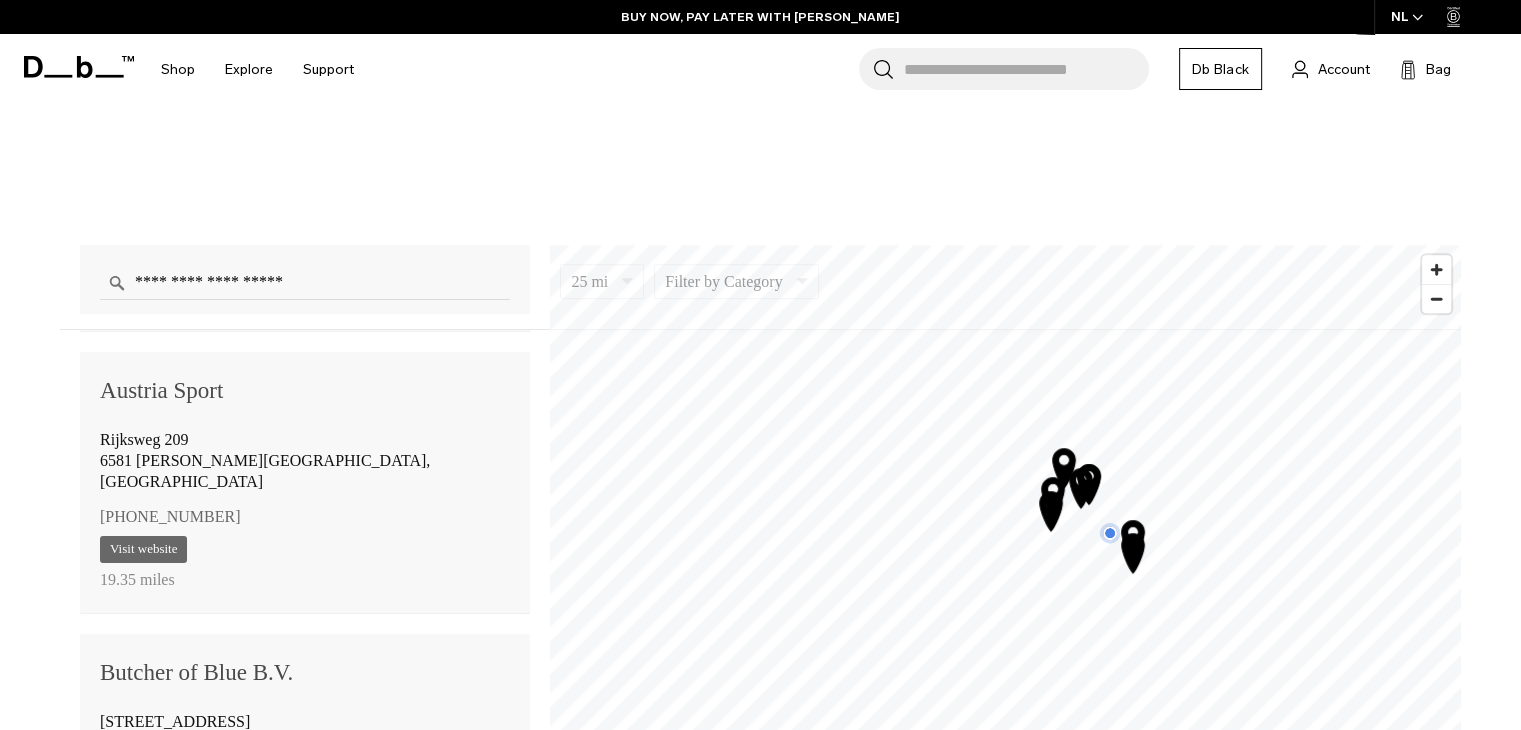 click 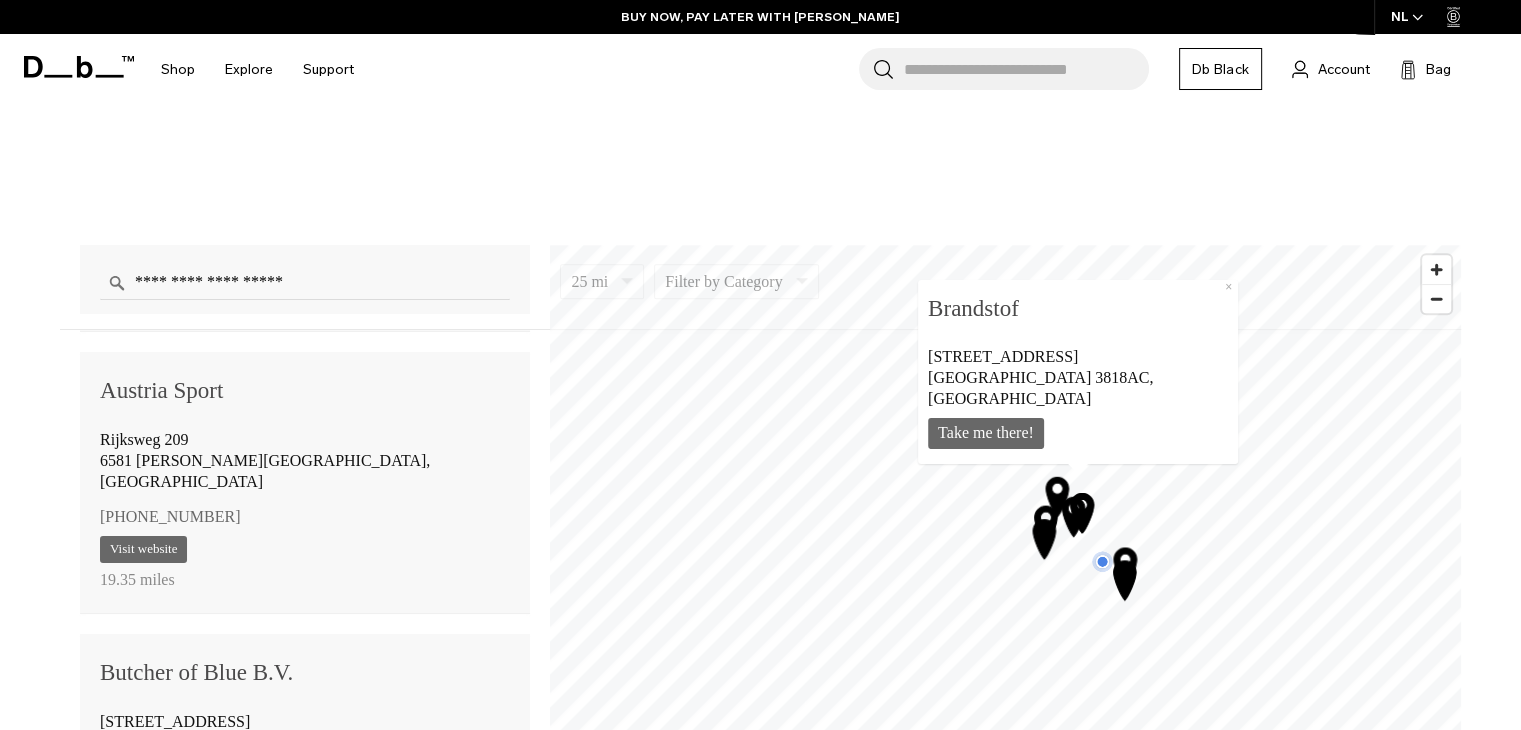 scroll, scrollTop: 542, scrollLeft: 0, axis: vertical 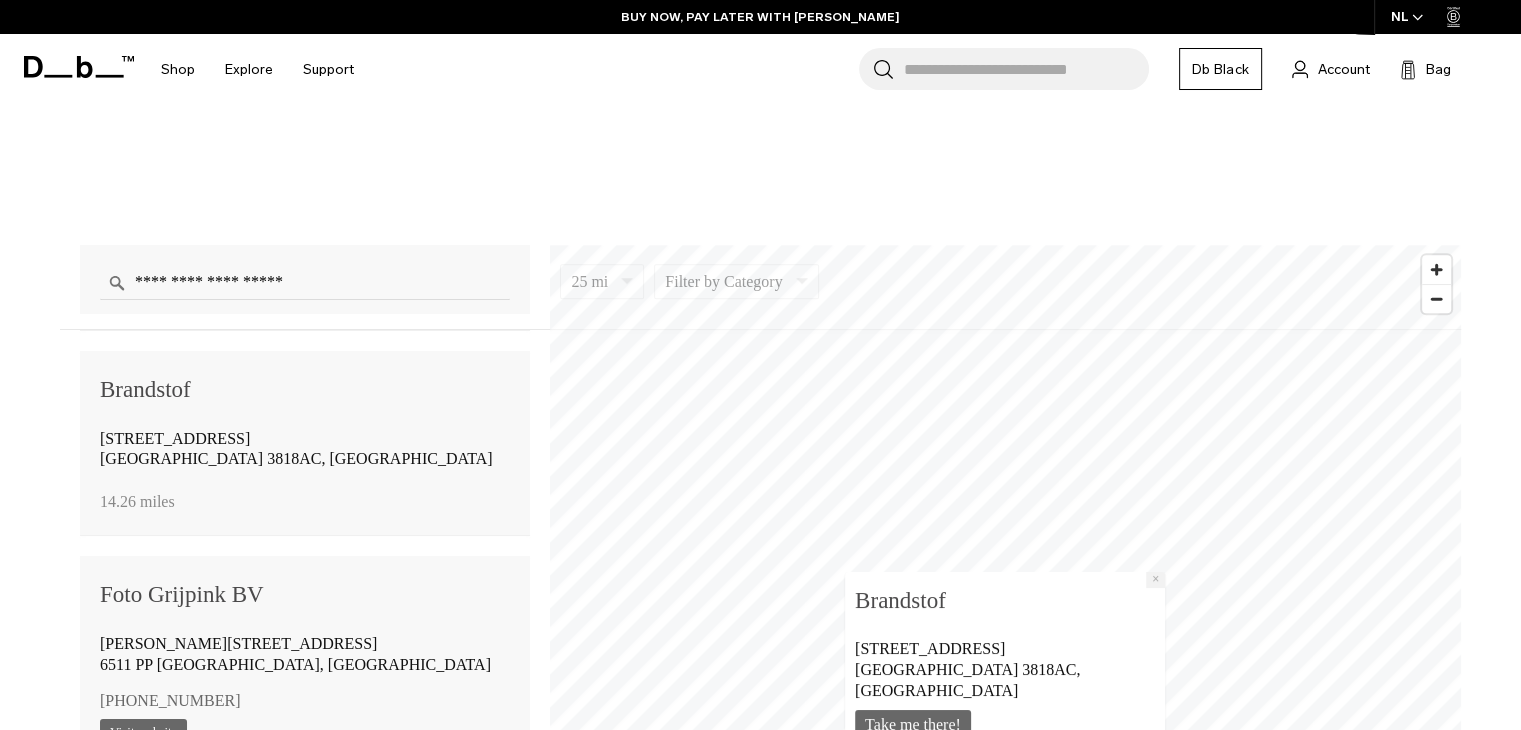 click on "×" at bounding box center (1155, 579) 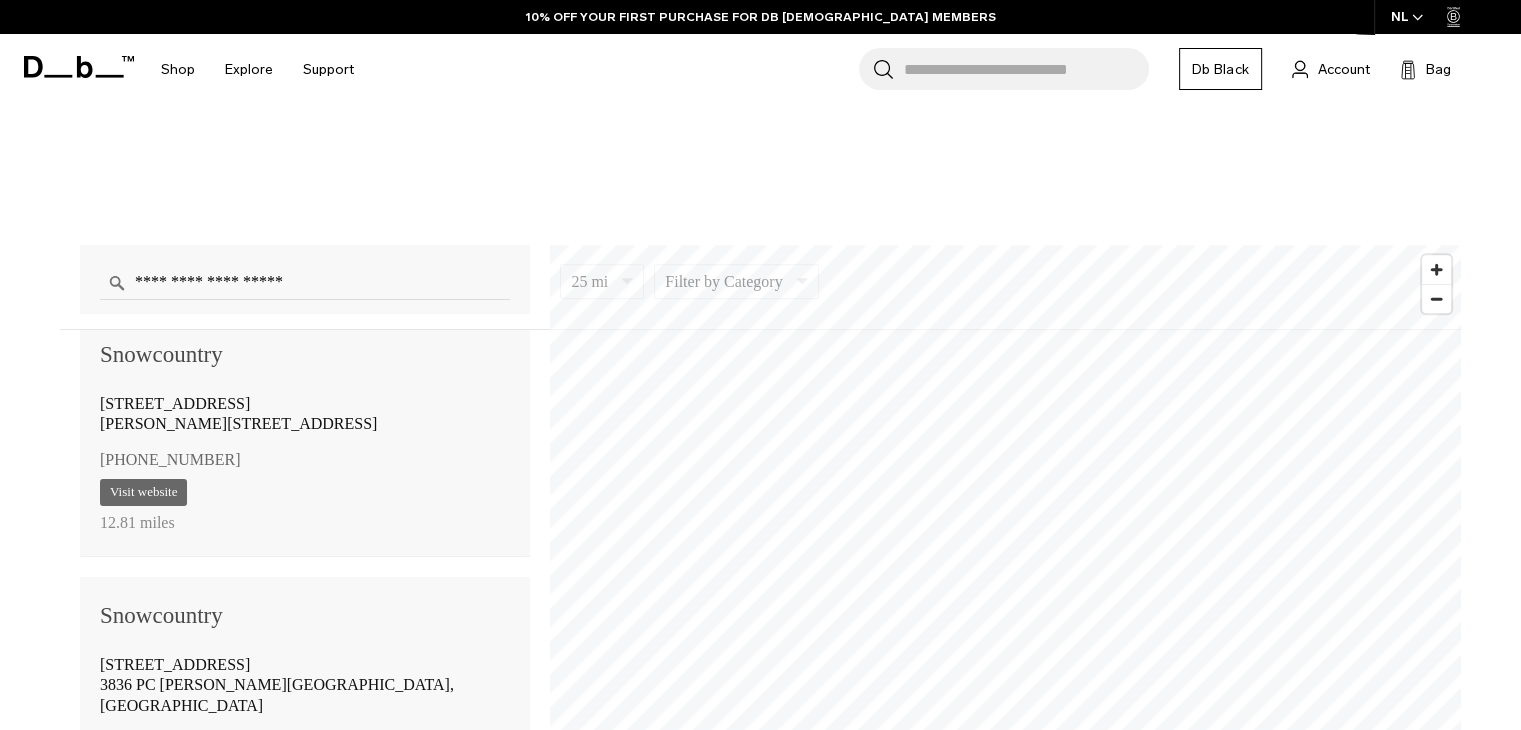 scroll, scrollTop: 0, scrollLeft: 0, axis: both 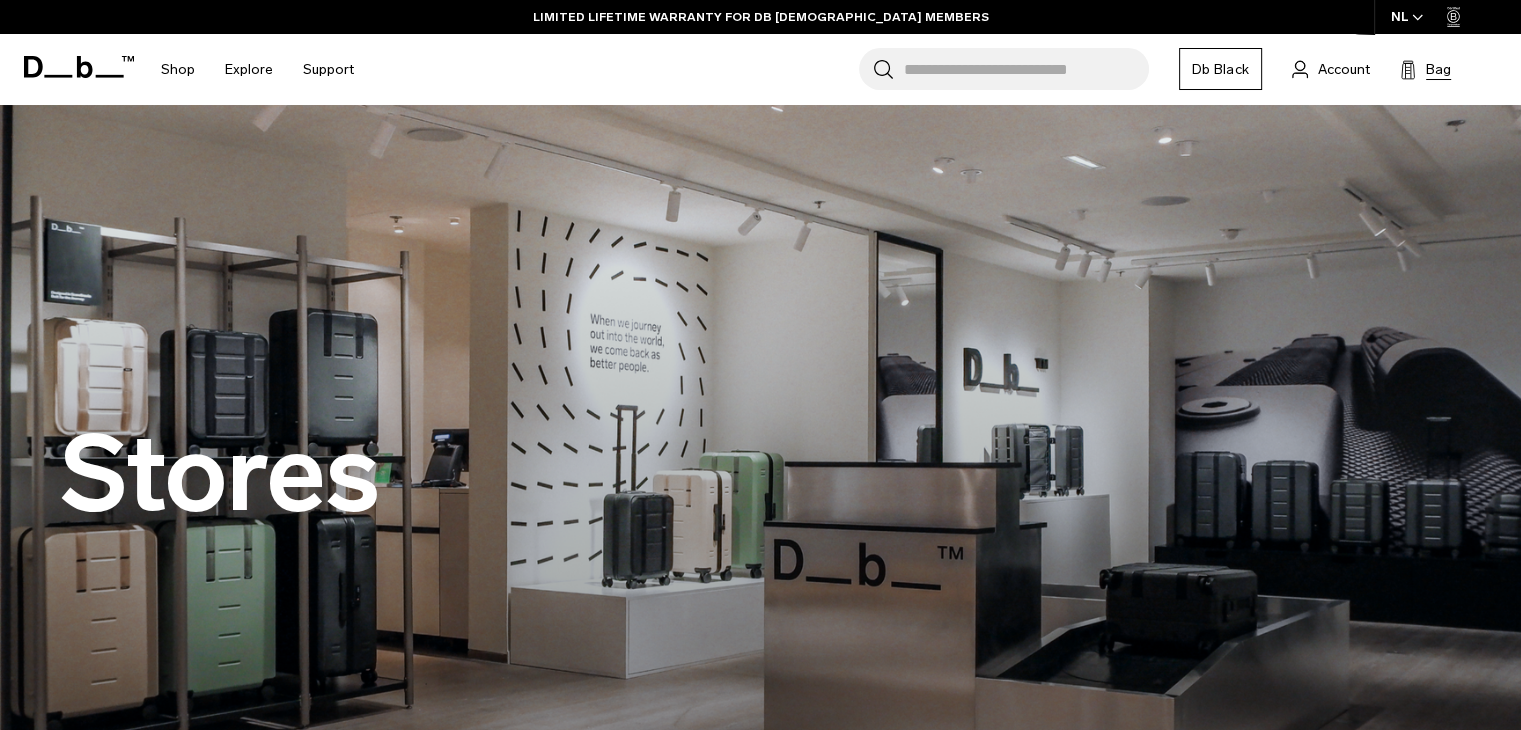 click 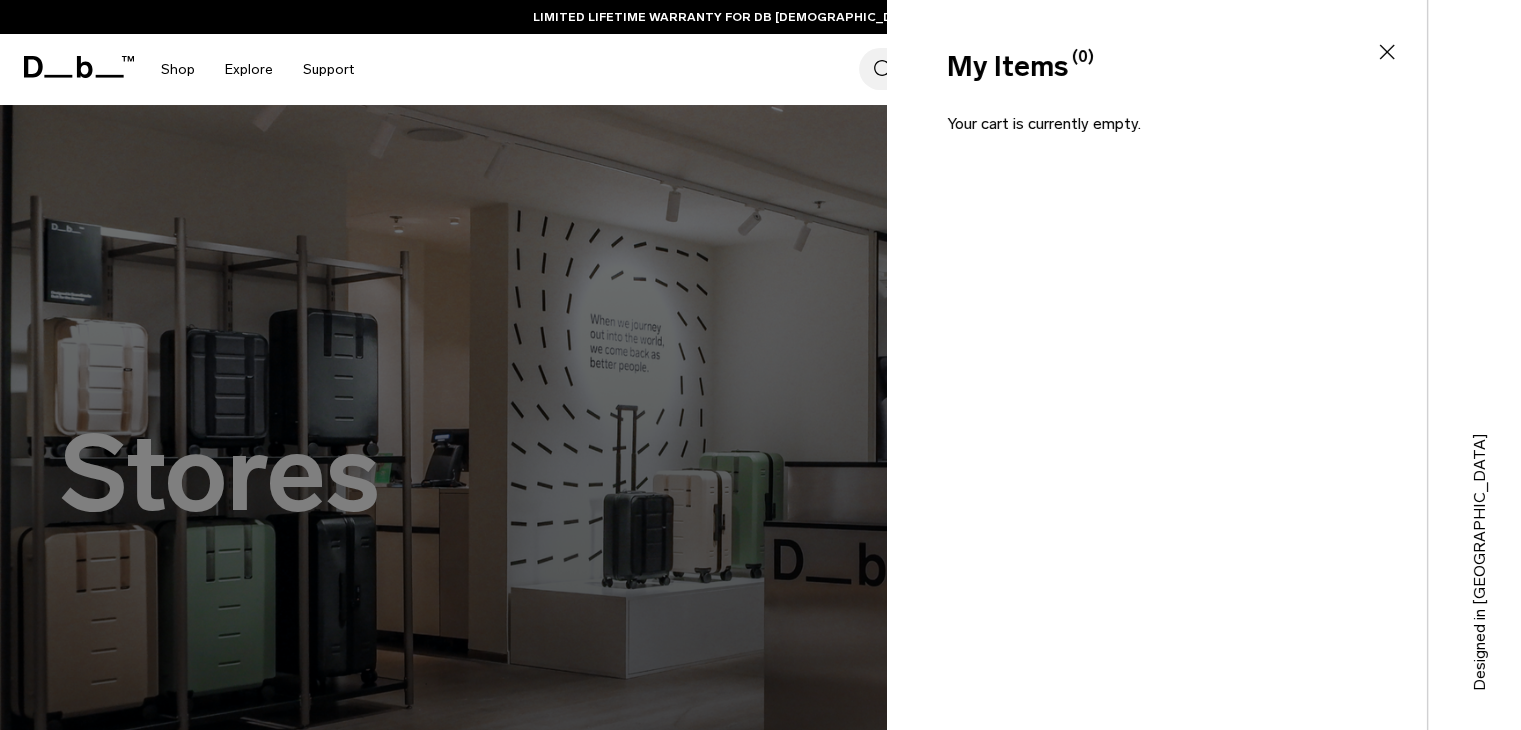 click on "My Items
(0)
Close" at bounding box center [1155, 50] 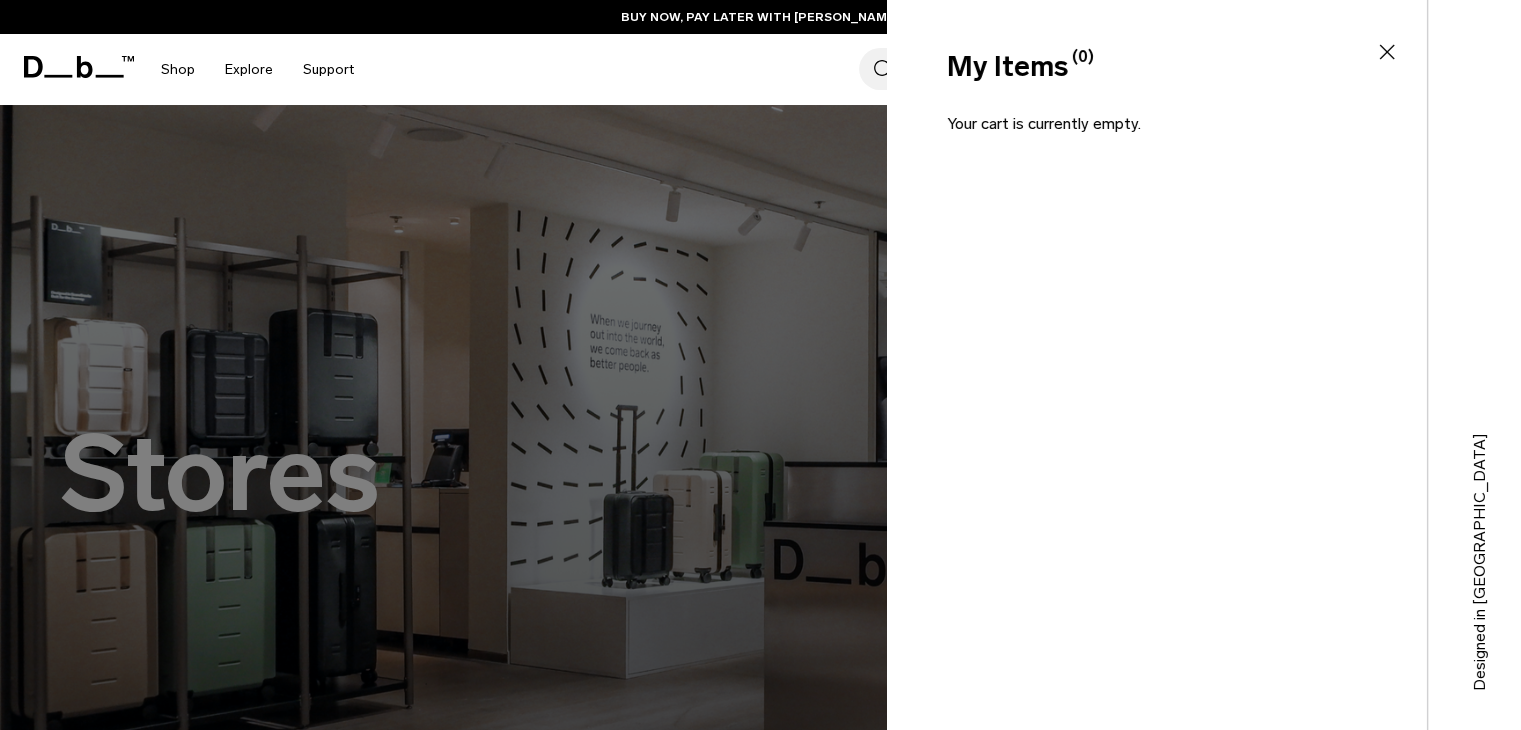 click on "Search for Bags, Luggage...
Search
Close
Trending Products
All Products
Hugger Backpack 30L Black Out
€209
Ramverk Front-access Carry-on Black Out" at bounding box center (937, 69) 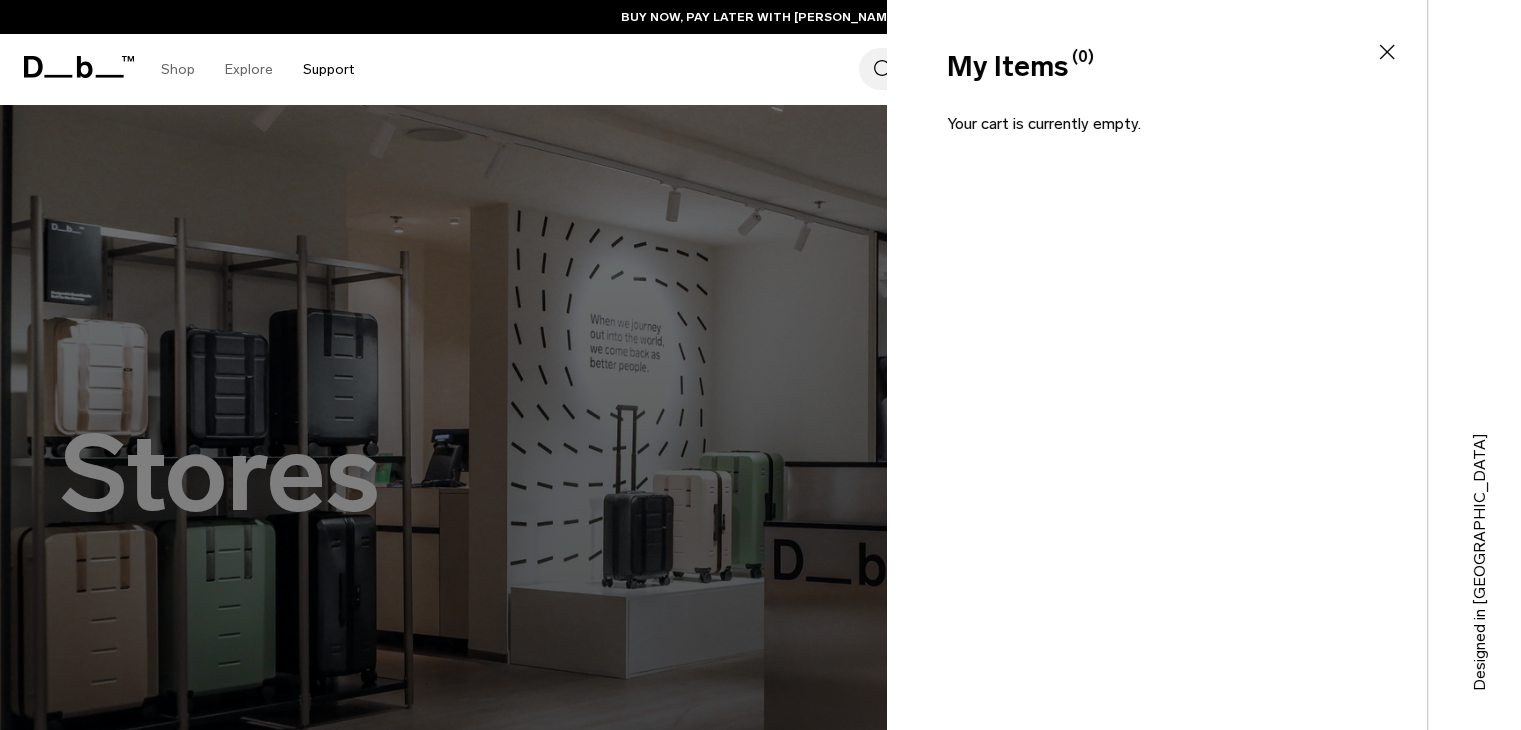 click on "Support" at bounding box center [328, 69] 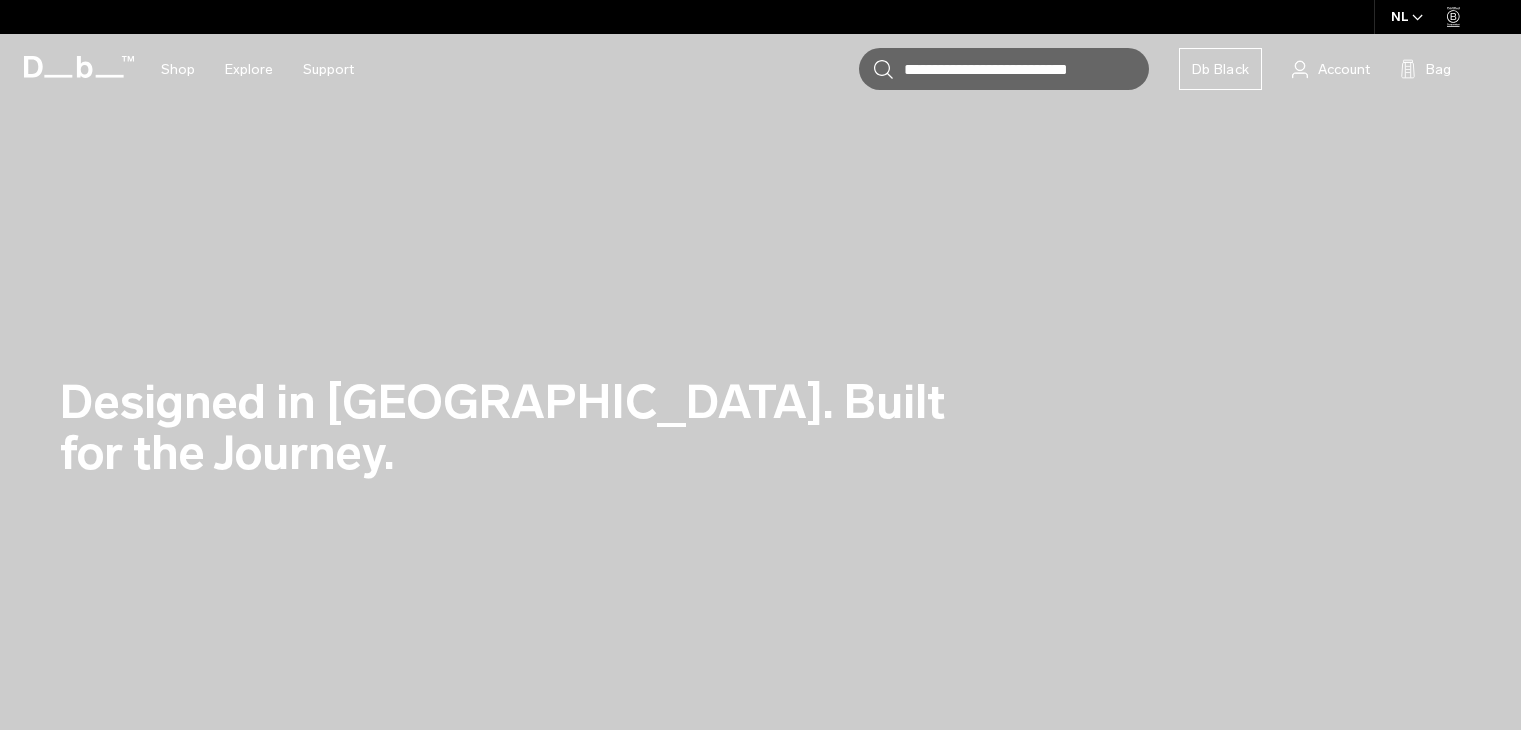 scroll, scrollTop: 0, scrollLeft: 0, axis: both 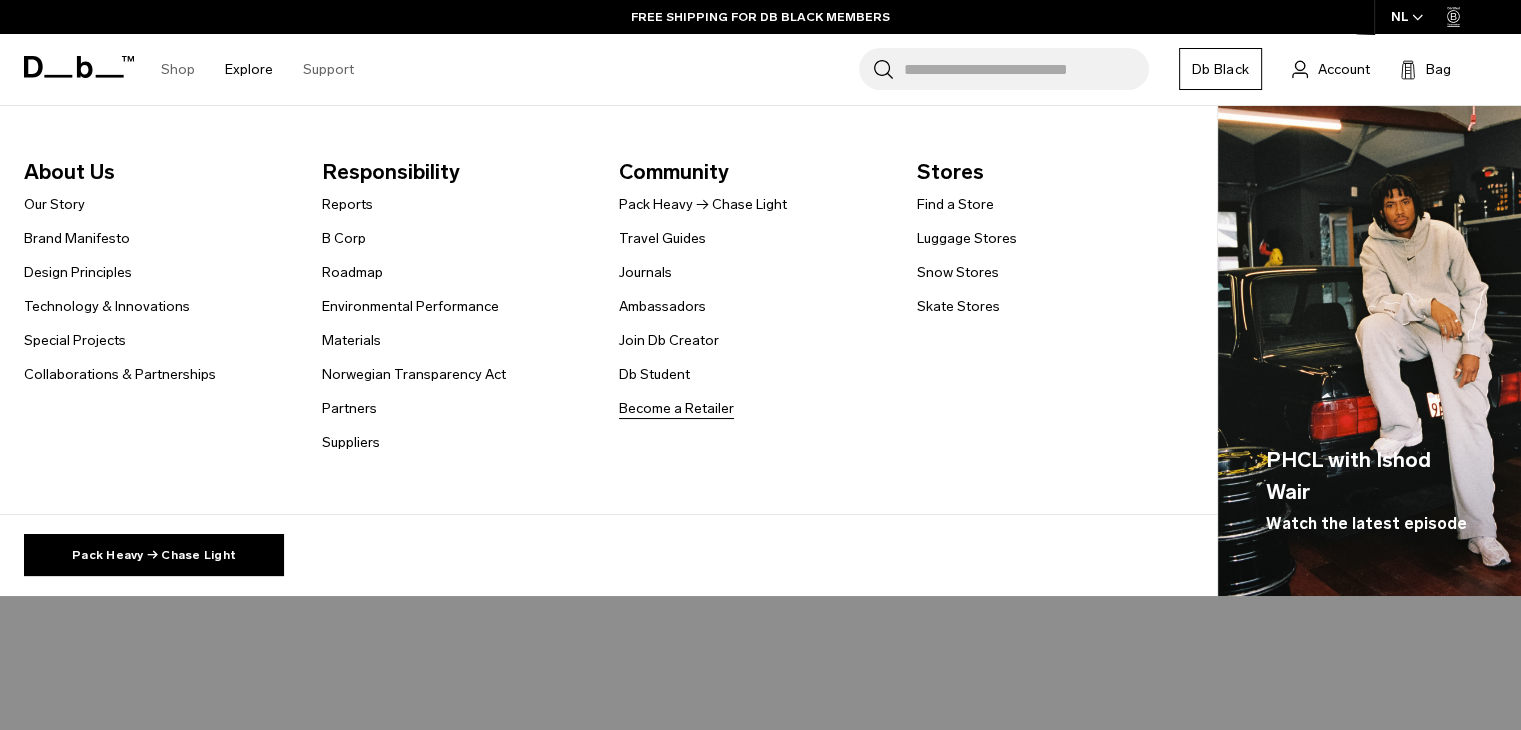 click on "Become a Retailer" at bounding box center (676, 408) 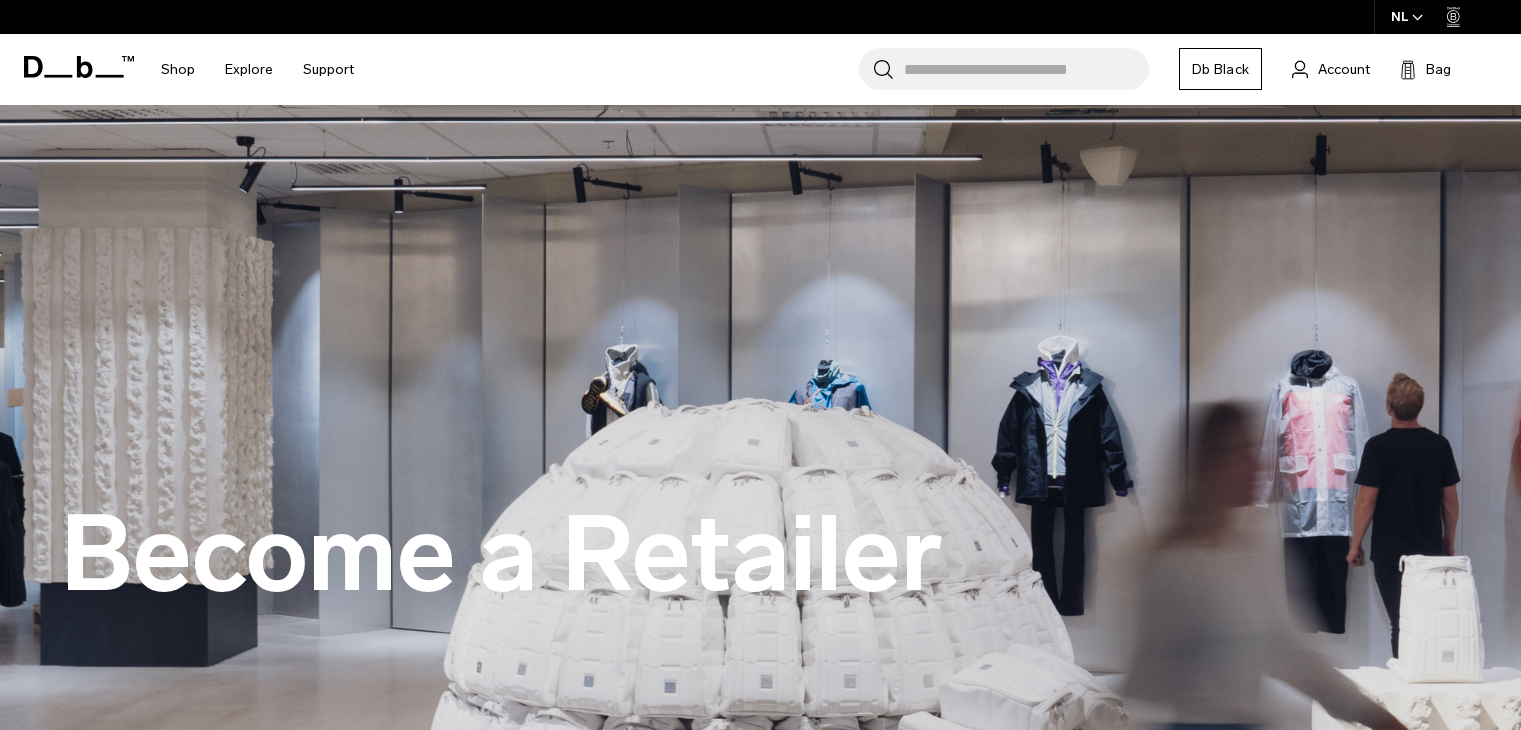 scroll, scrollTop: 0, scrollLeft: 0, axis: both 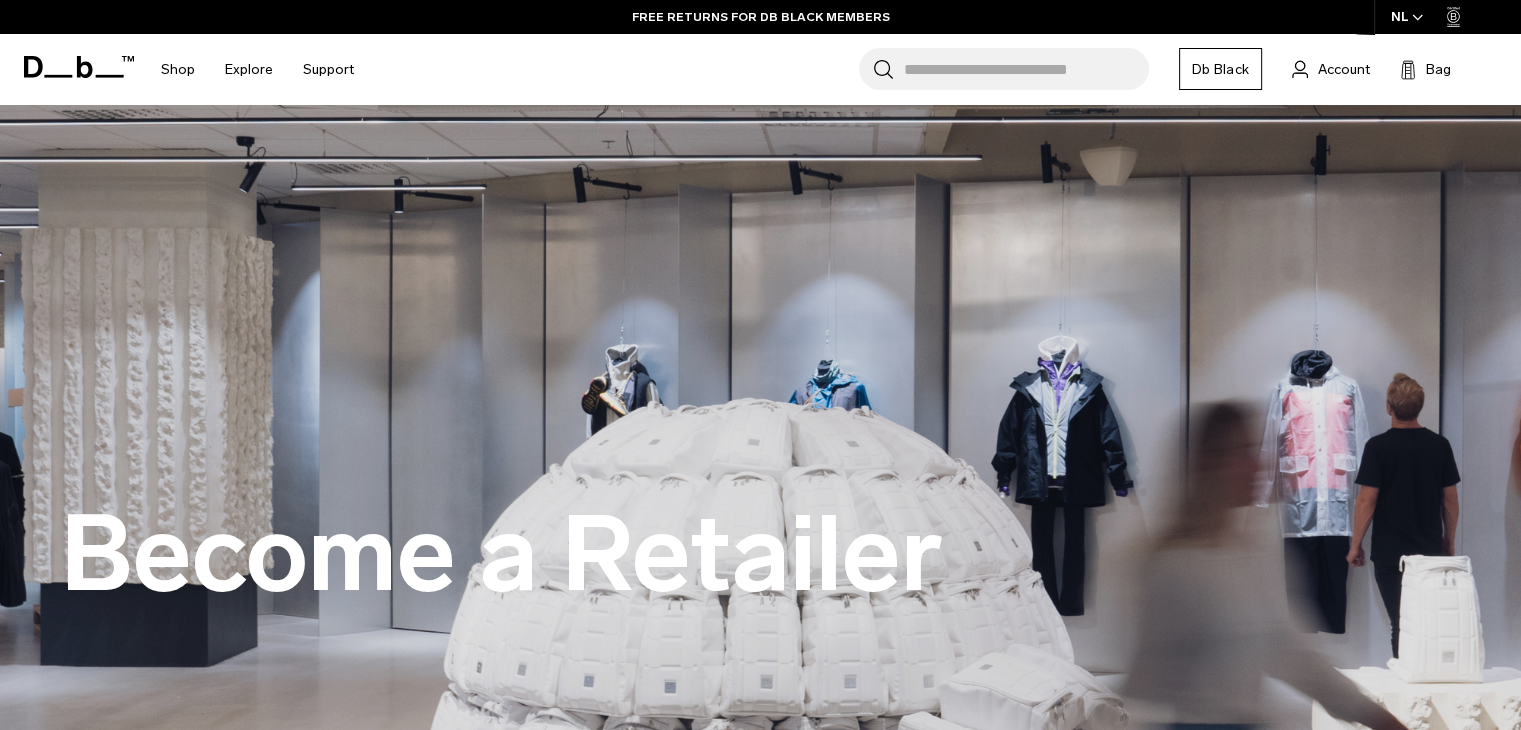 click 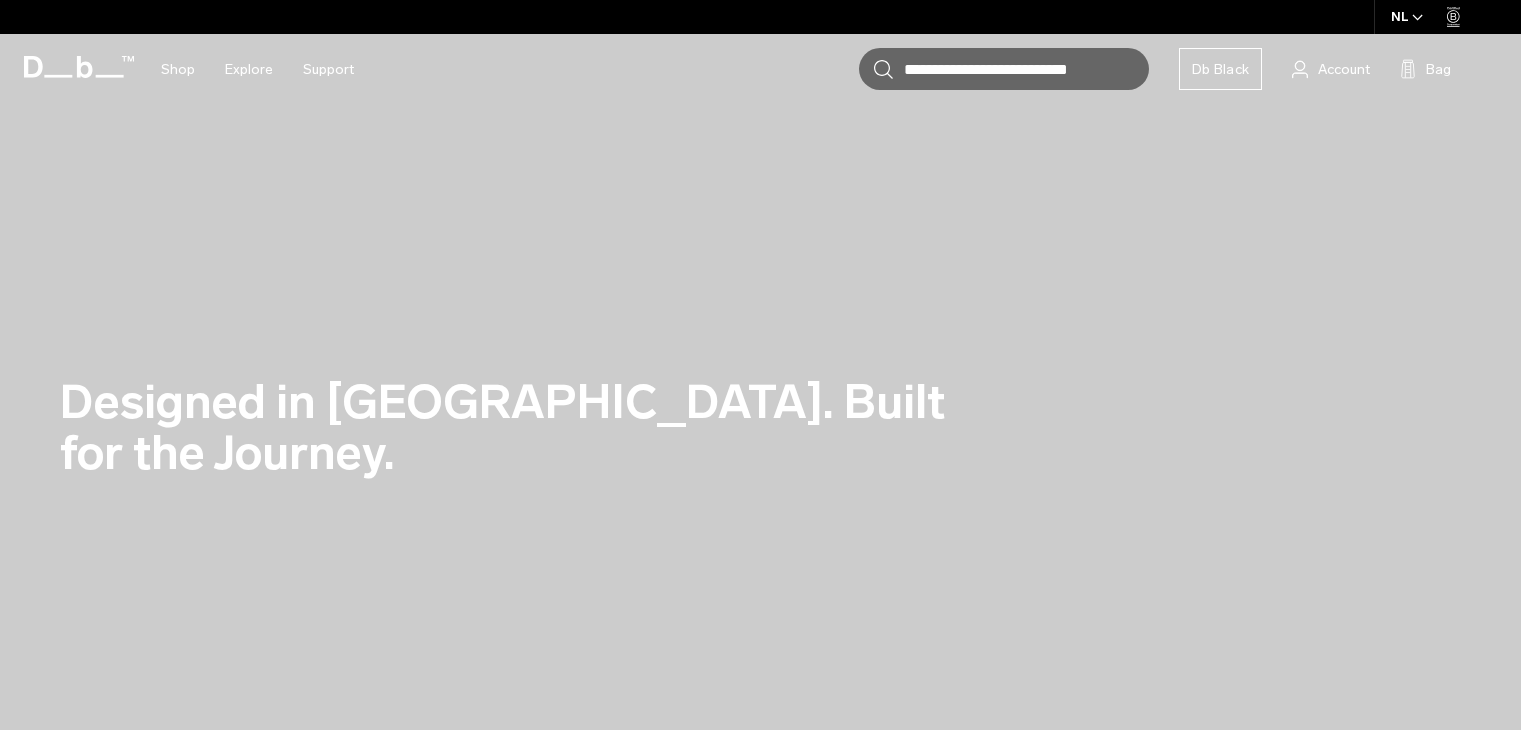 scroll, scrollTop: 0, scrollLeft: 0, axis: both 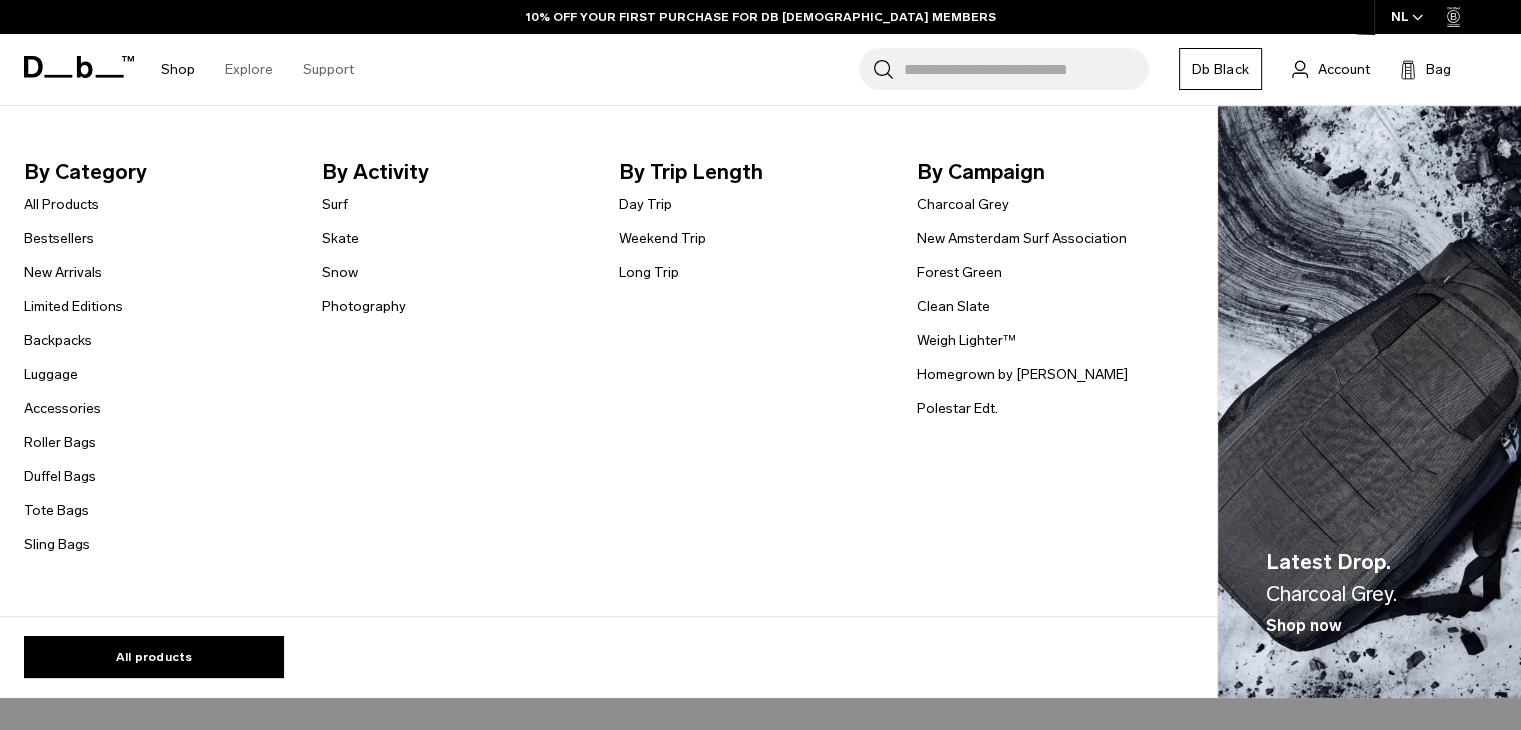 click on "Shop" at bounding box center (178, 69) 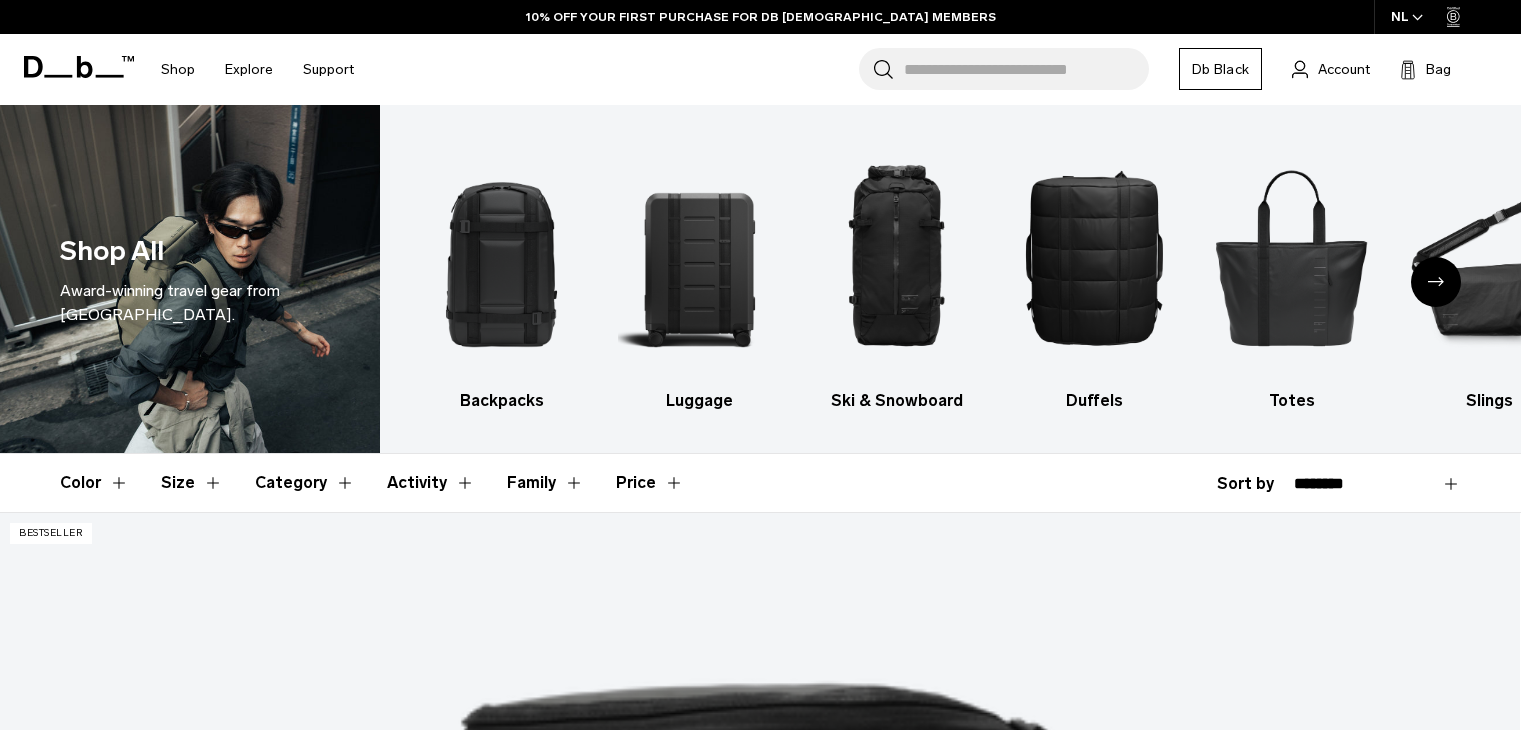 scroll, scrollTop: 368, scrollLeft: 0, axis: vertical 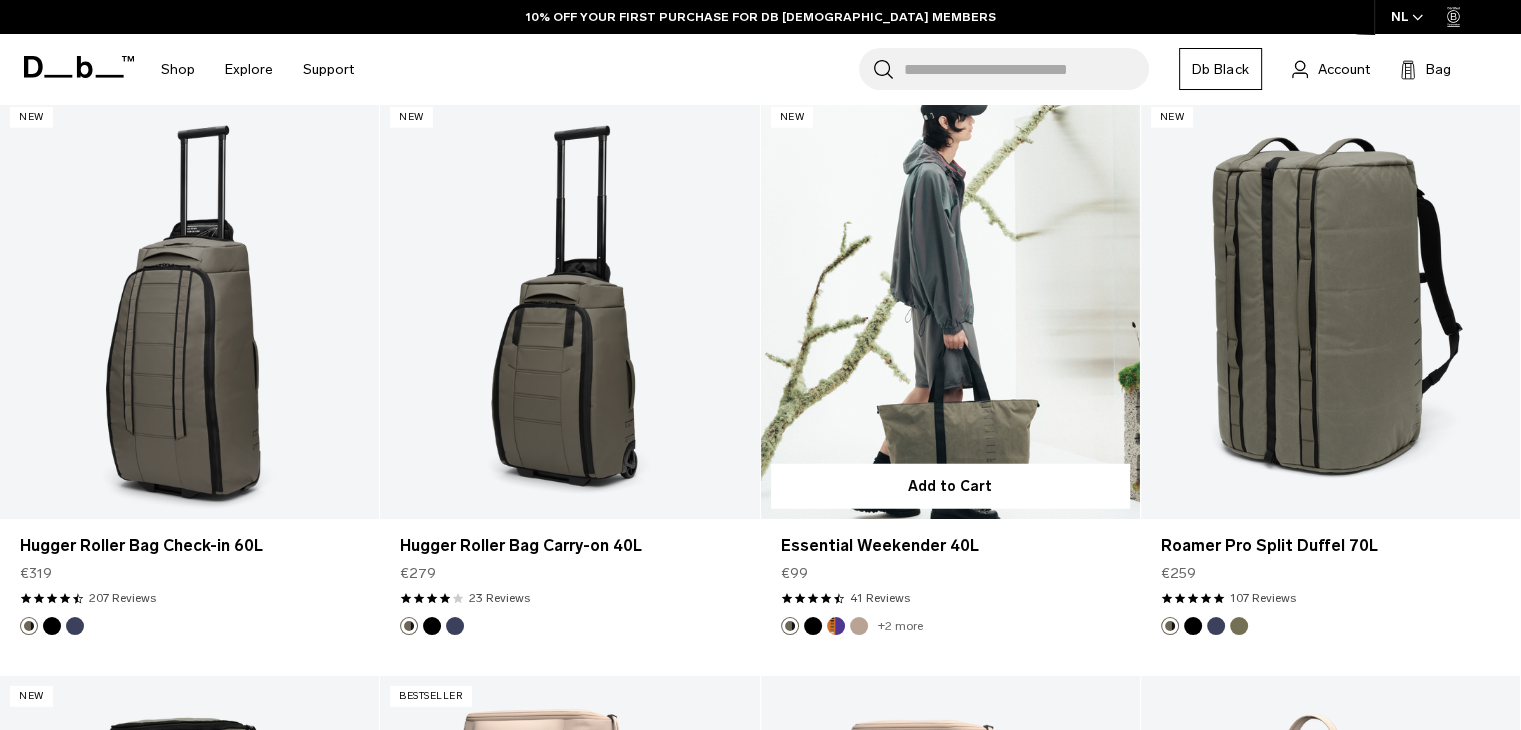click at bounding box center (950, 307) 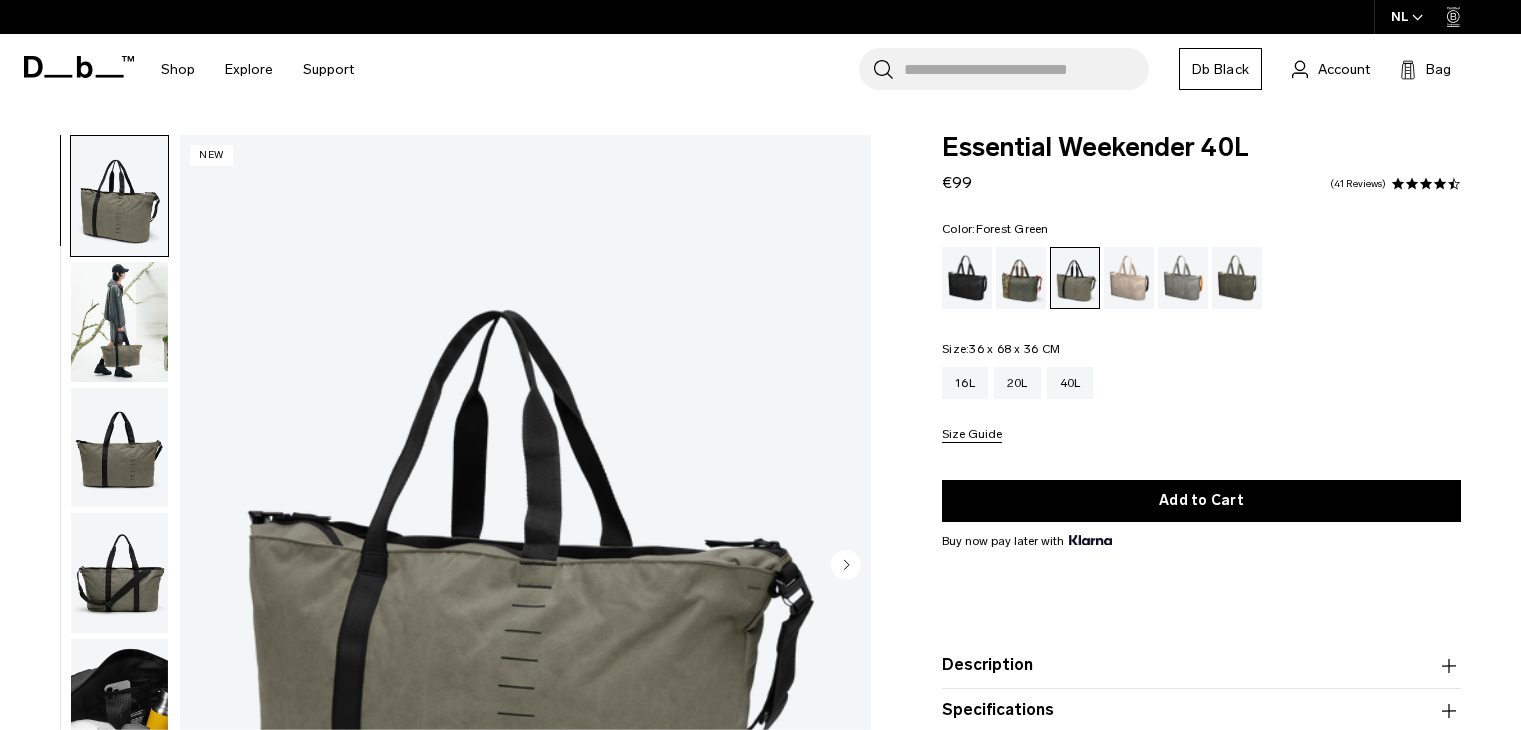 scroll, scrollTop: 0, scrollLeft: 0, axis: both 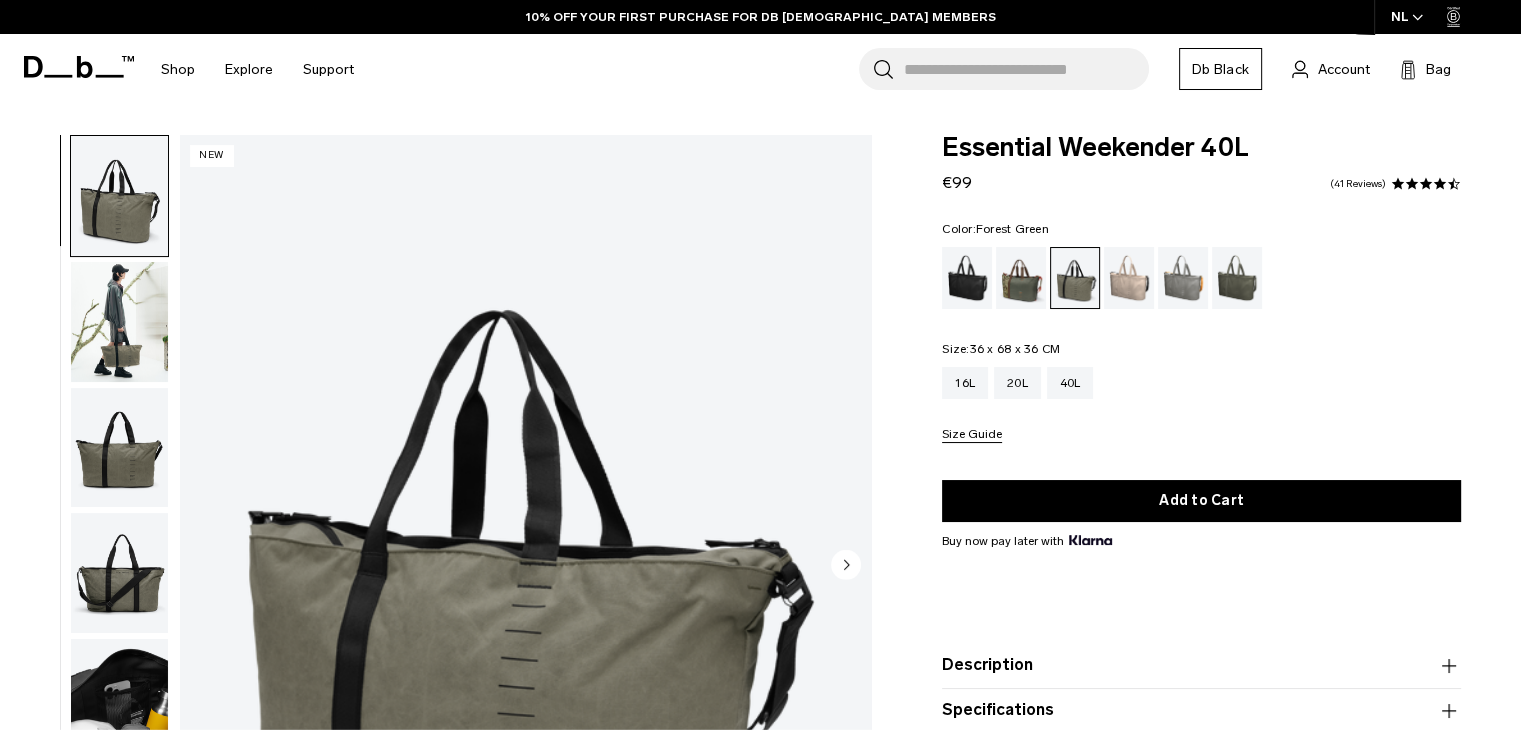 click at bounding box center (119, 322) 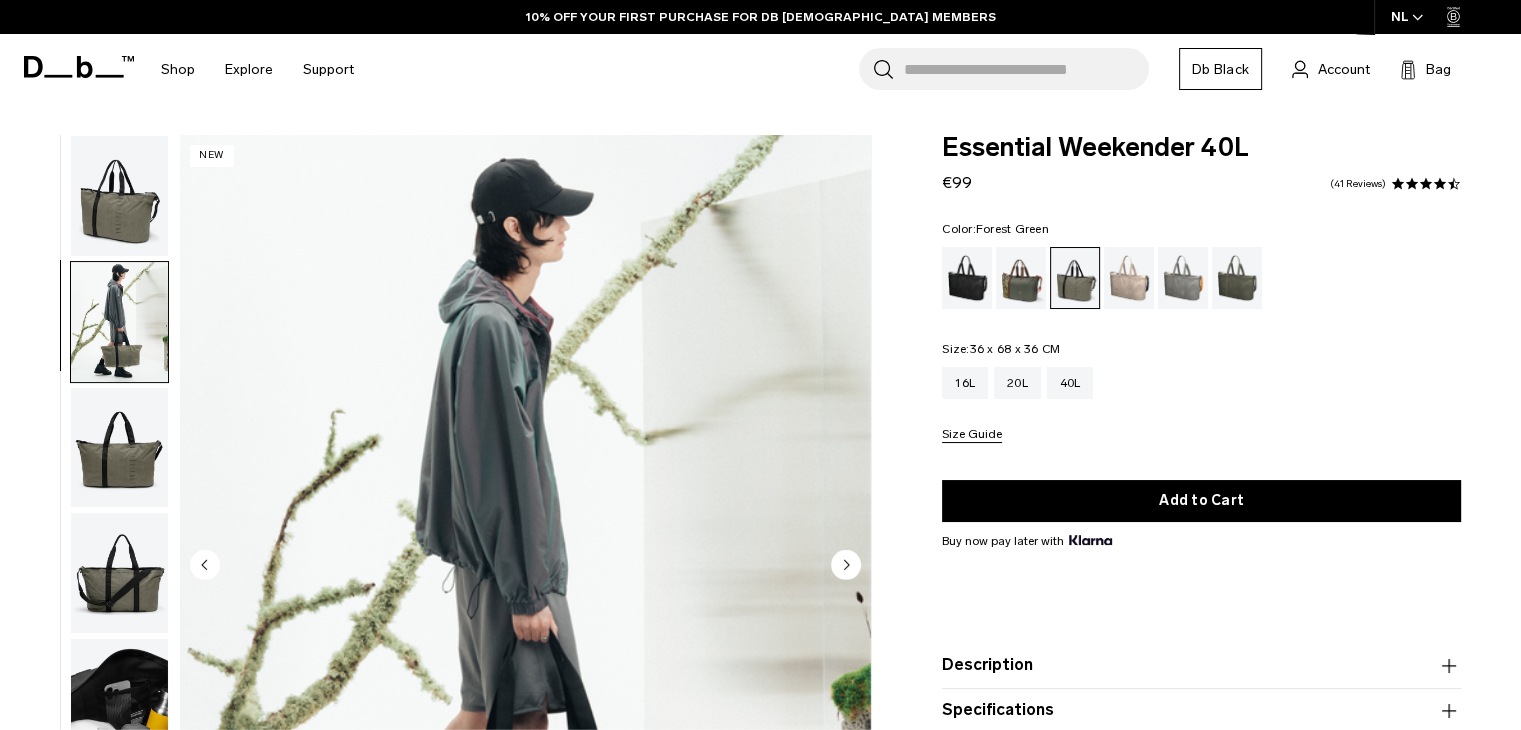 scroll, scrollTop: 14, scrollLeft: 0, axis: vertical 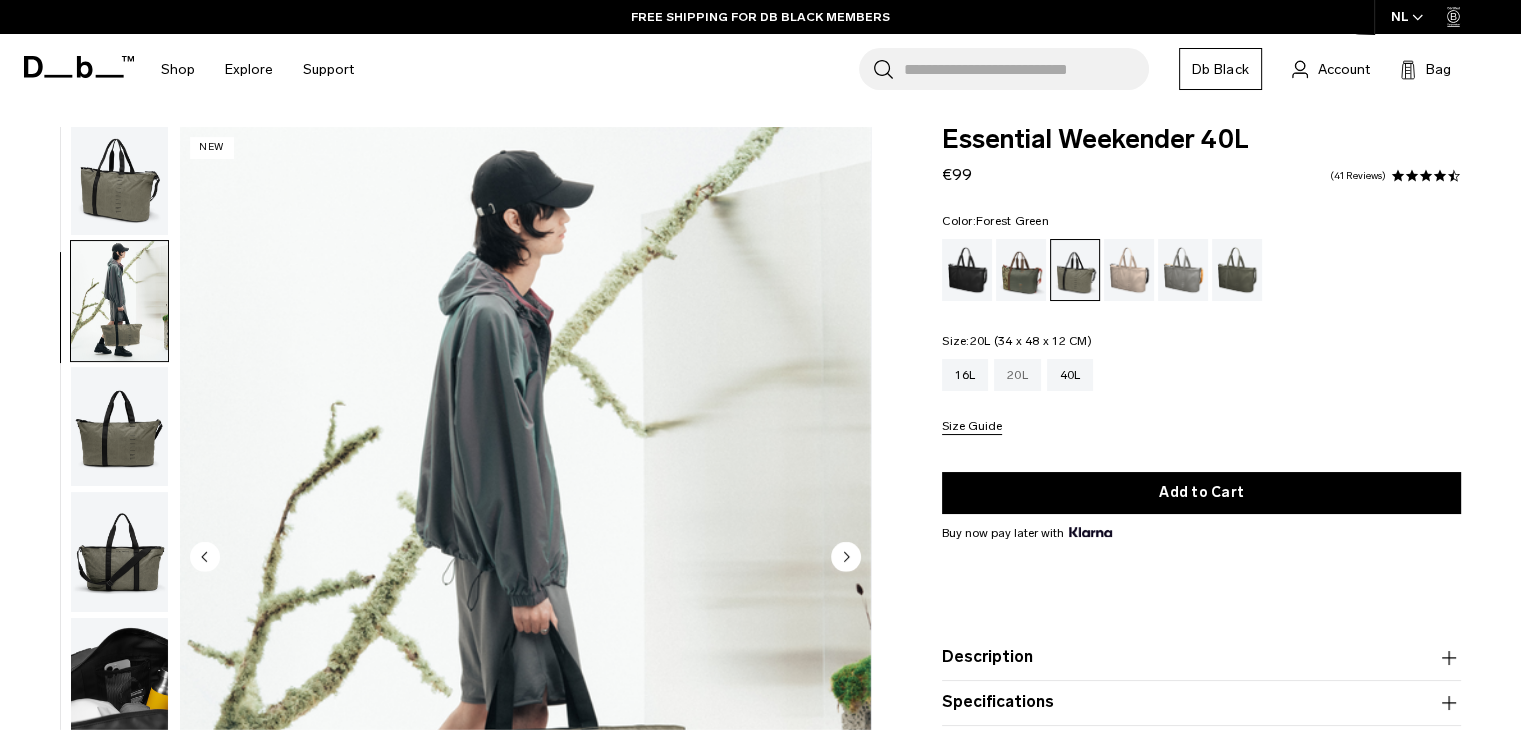 click on "20L" at bounding box center (1017, 375) 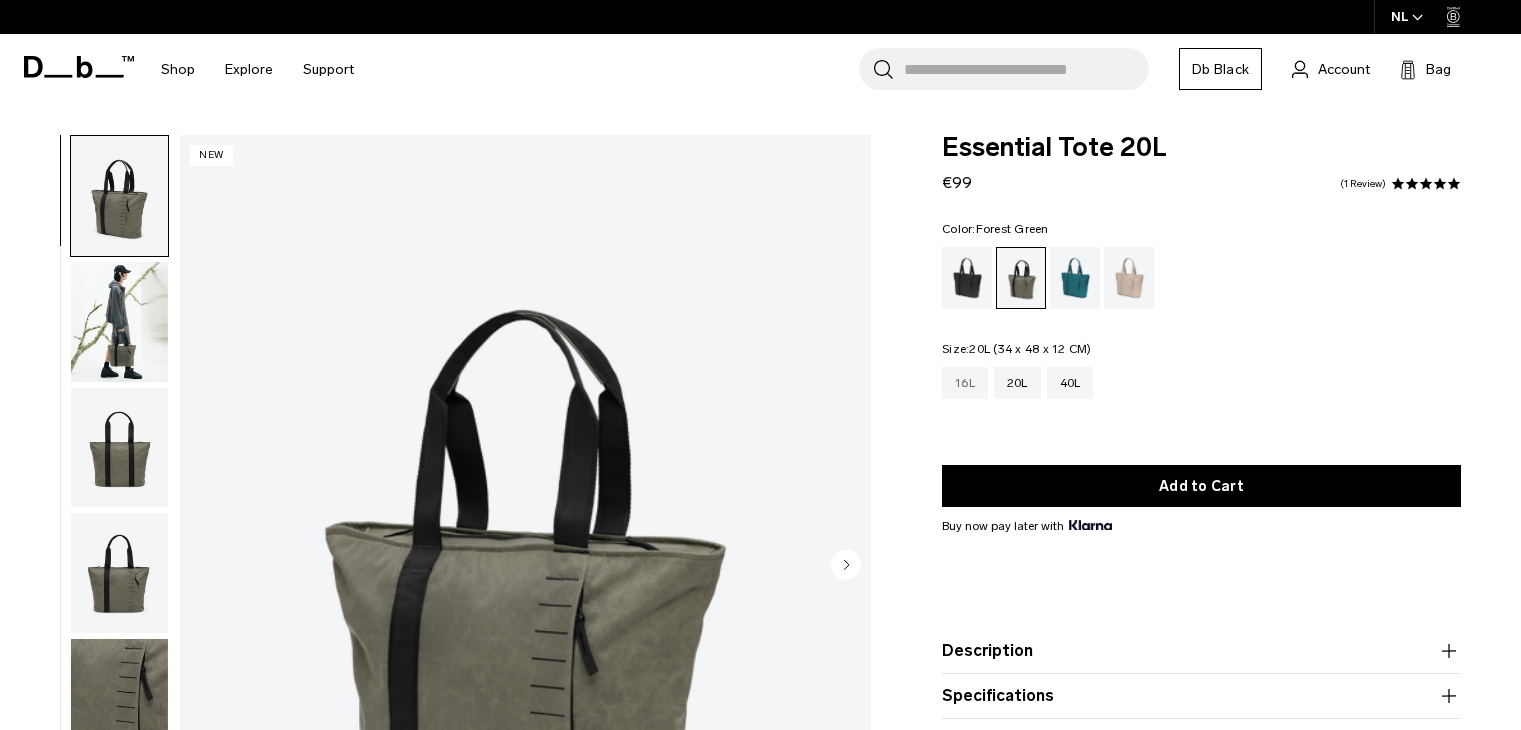 scroll, scrollTop: 0, scrollLeft: 0, axis: both 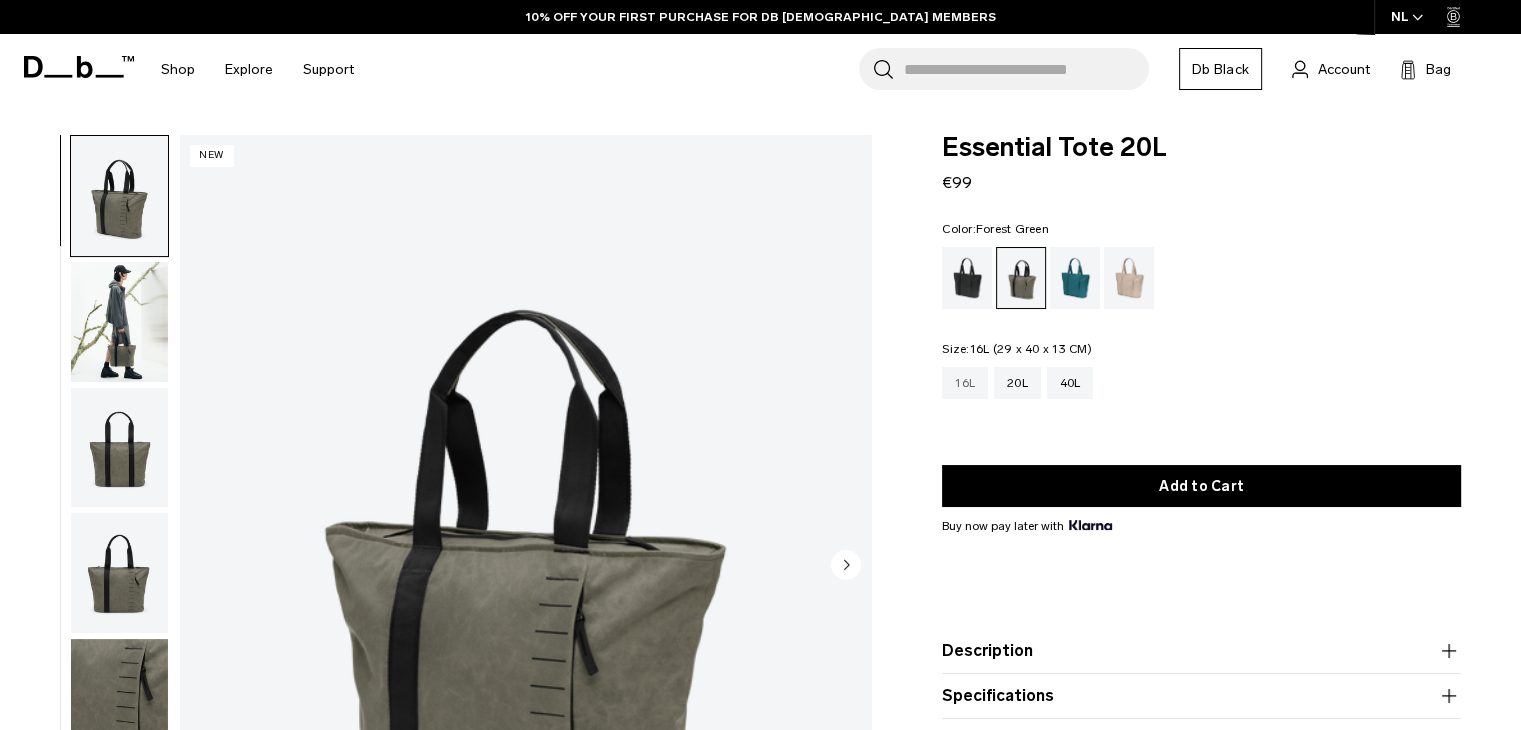 click on "16L" at bounding box center [965, 383] 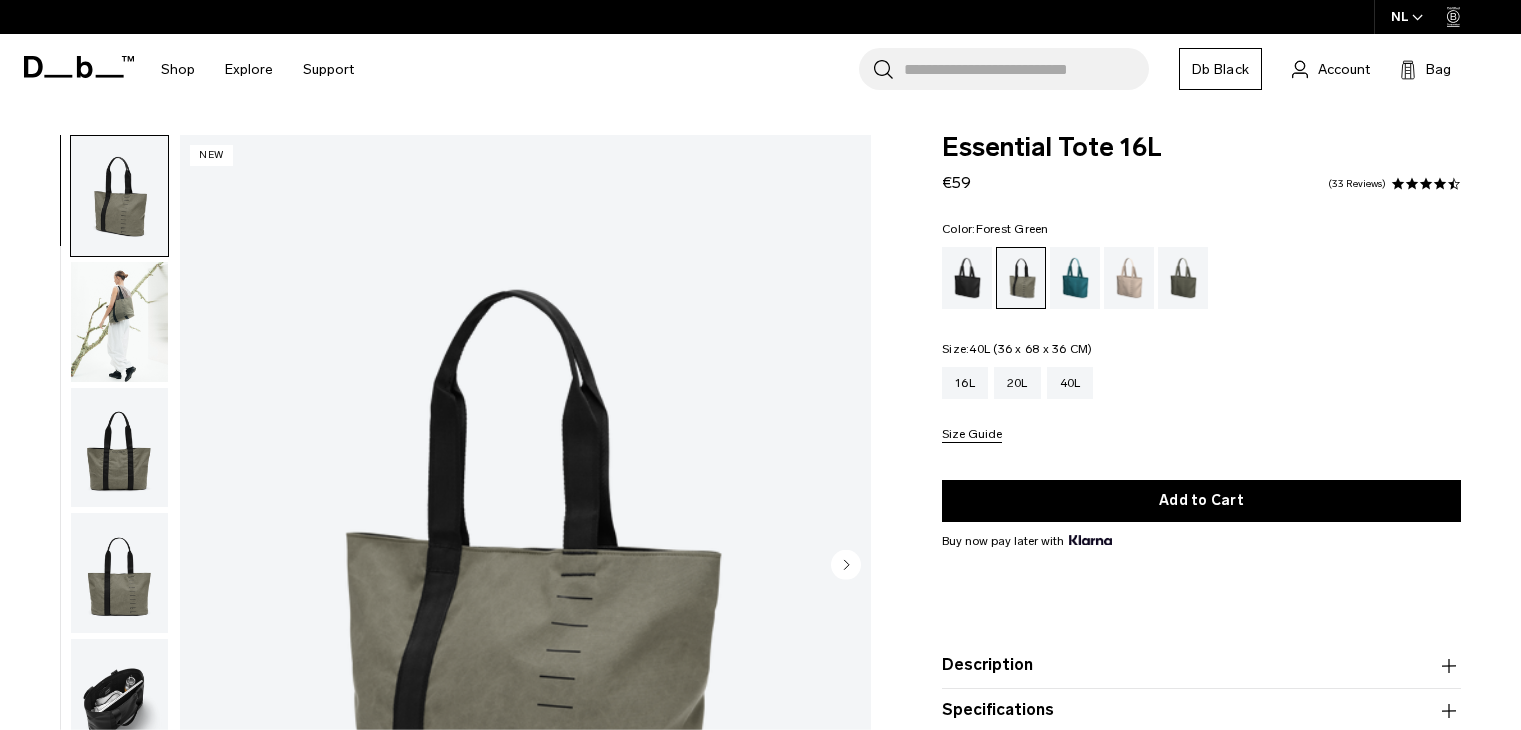scroll, scrollTop: 0, scrollLeft: 0, axis: both 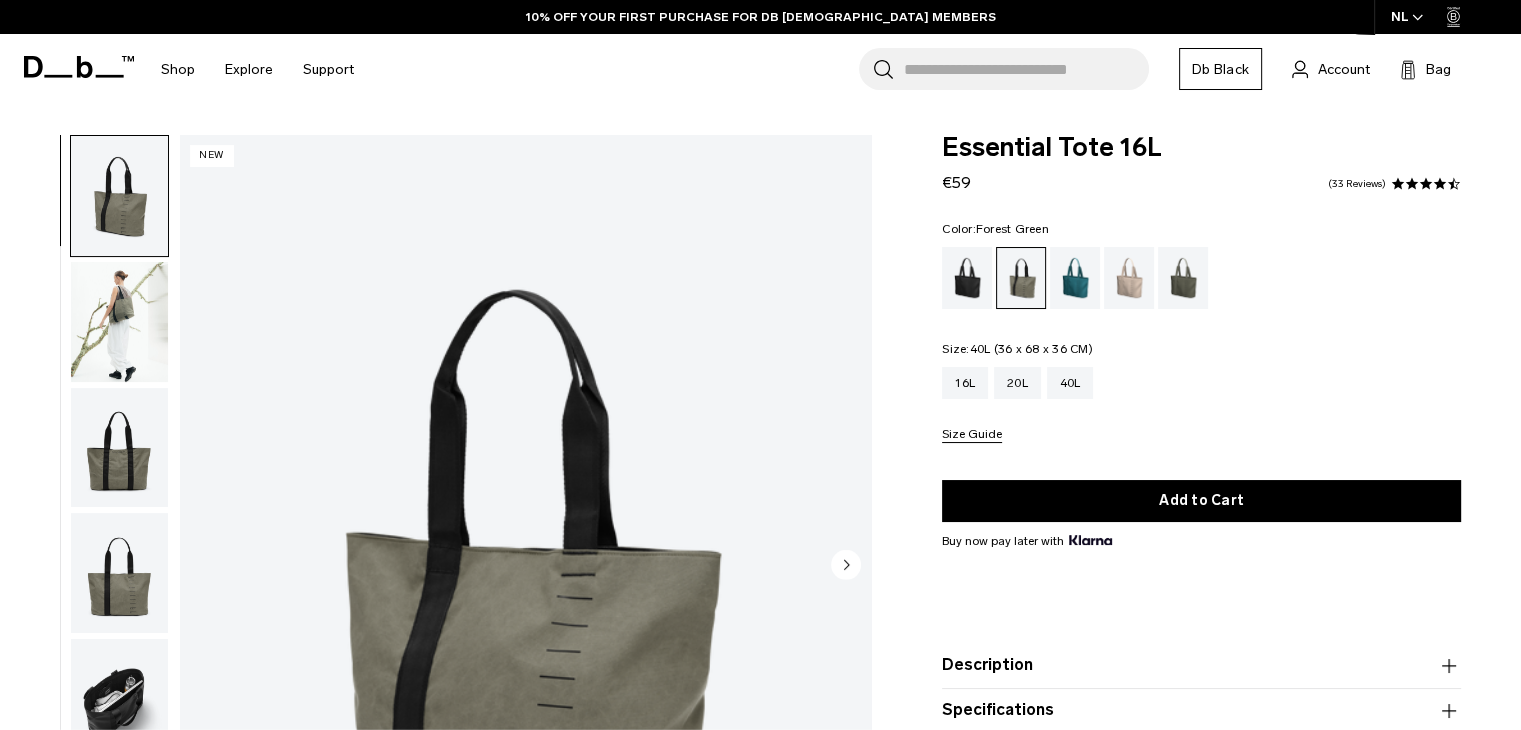 click on "40L" at bounding box center (1070, 383) 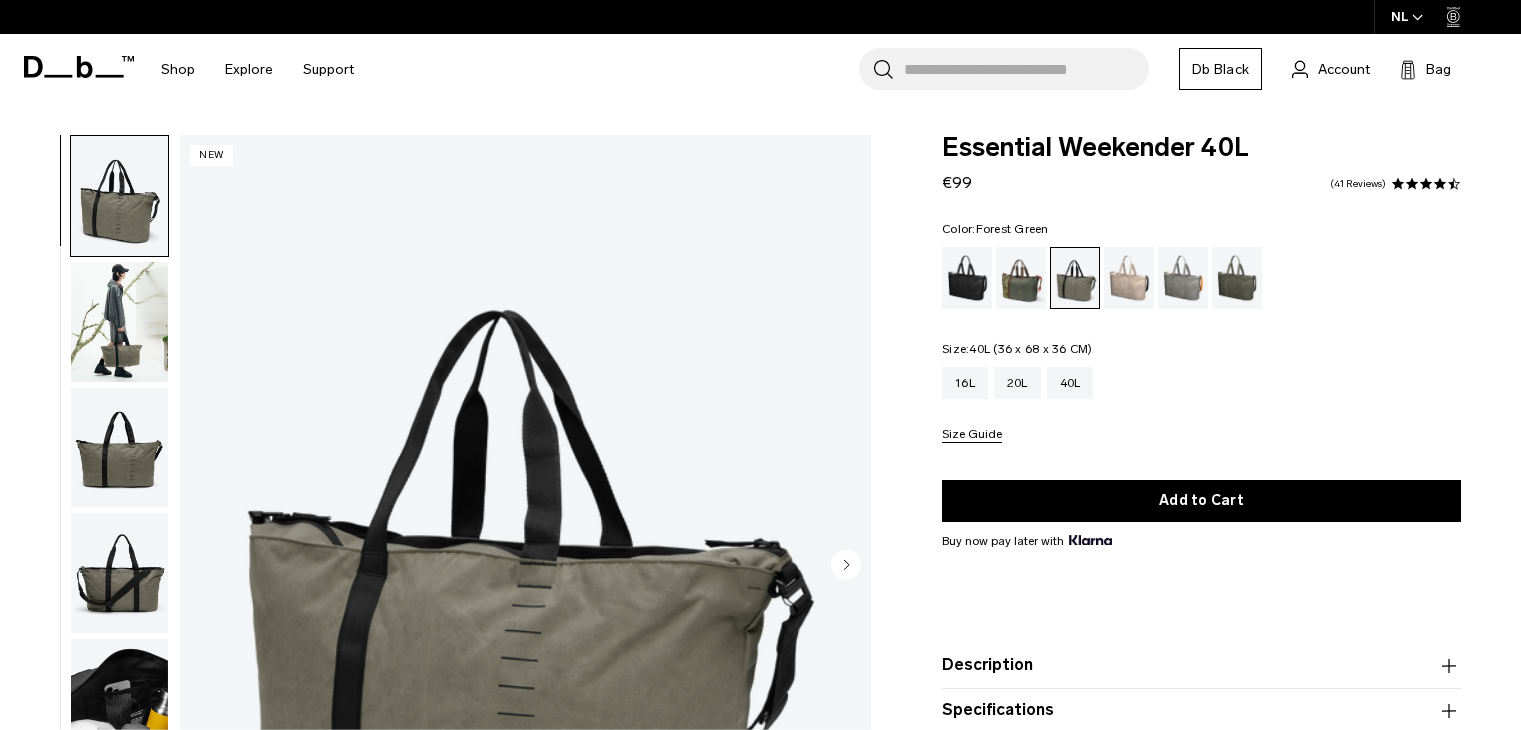 scroll, scrollTop: 0, scrollLeft: 0, axis: both 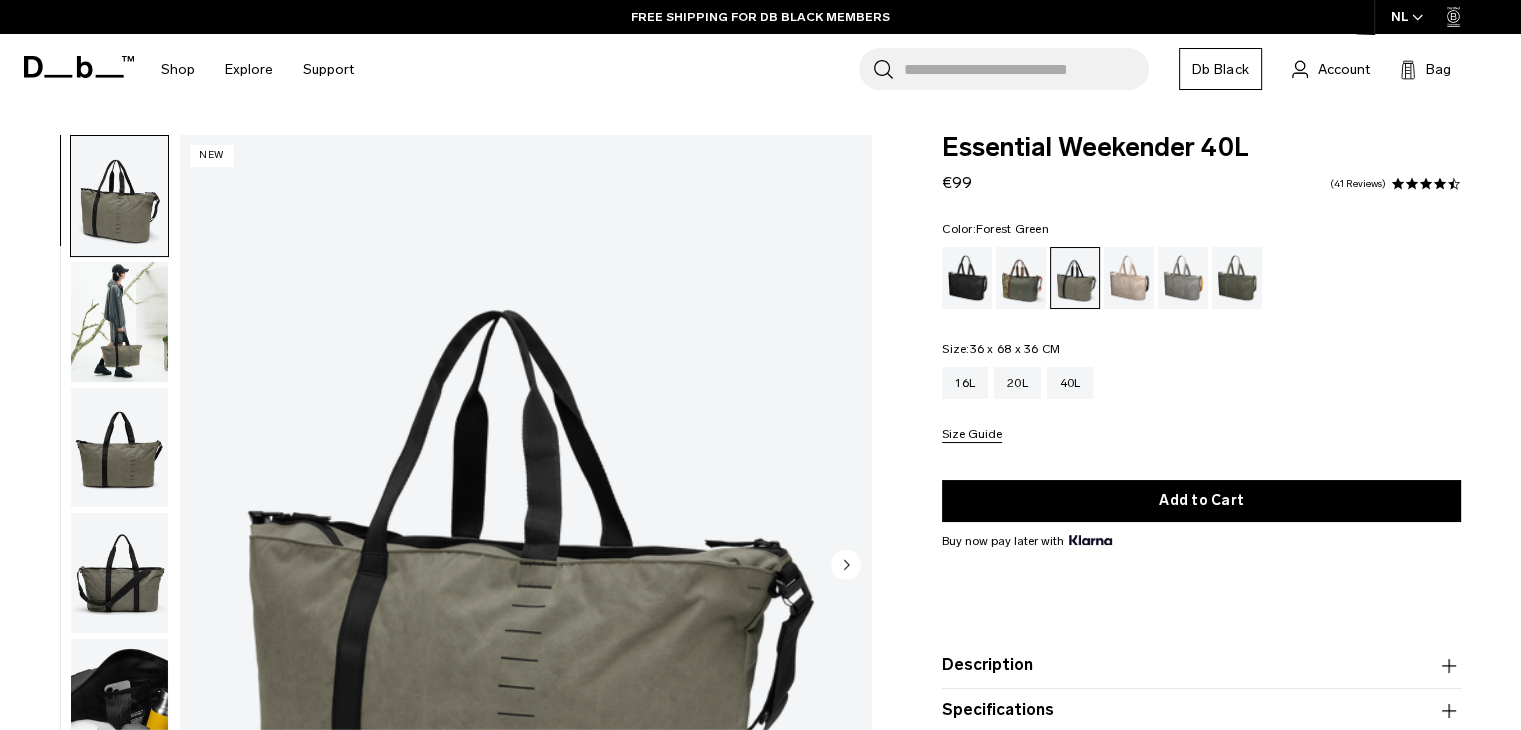 click at bounding box center [119, 448] 